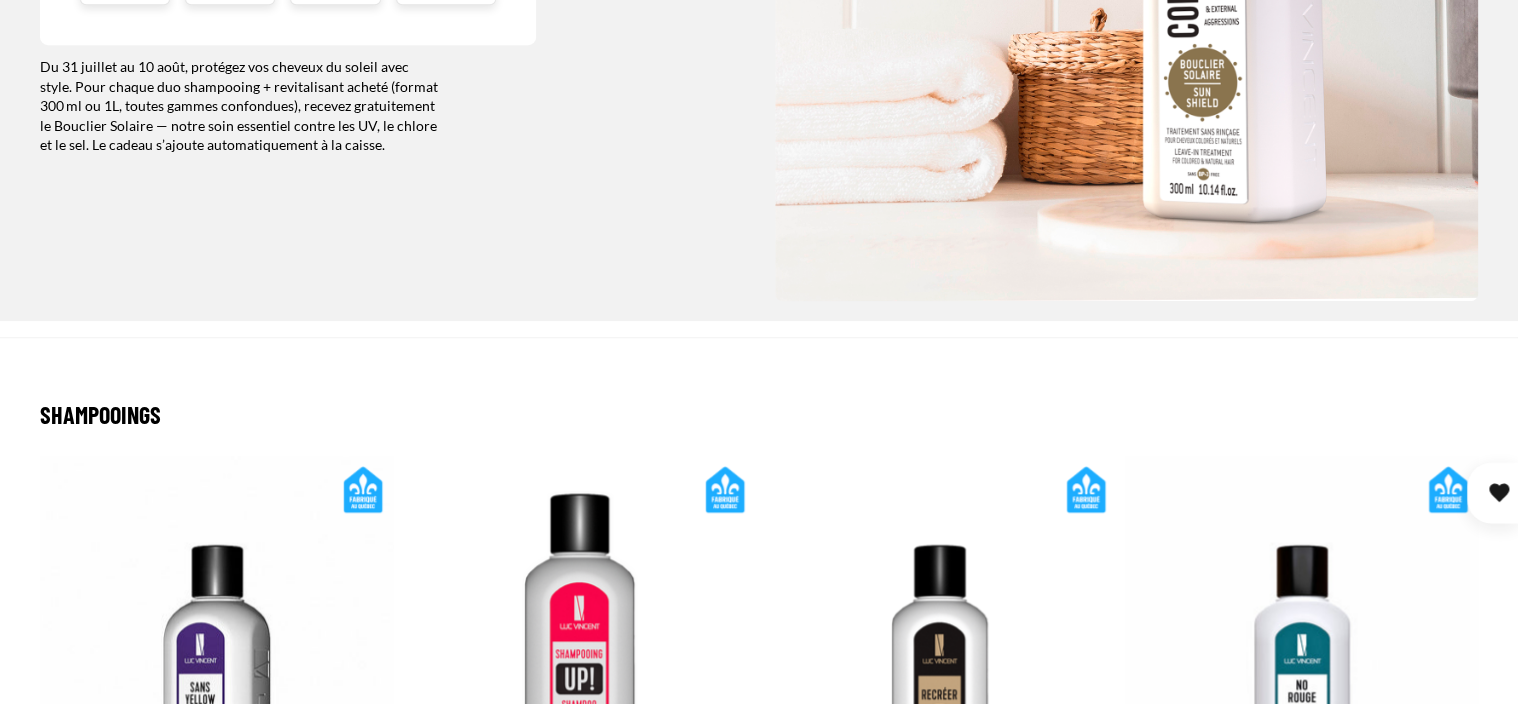 scroll, scrollTop: 800, scrollLeft: 0, axis: vertical 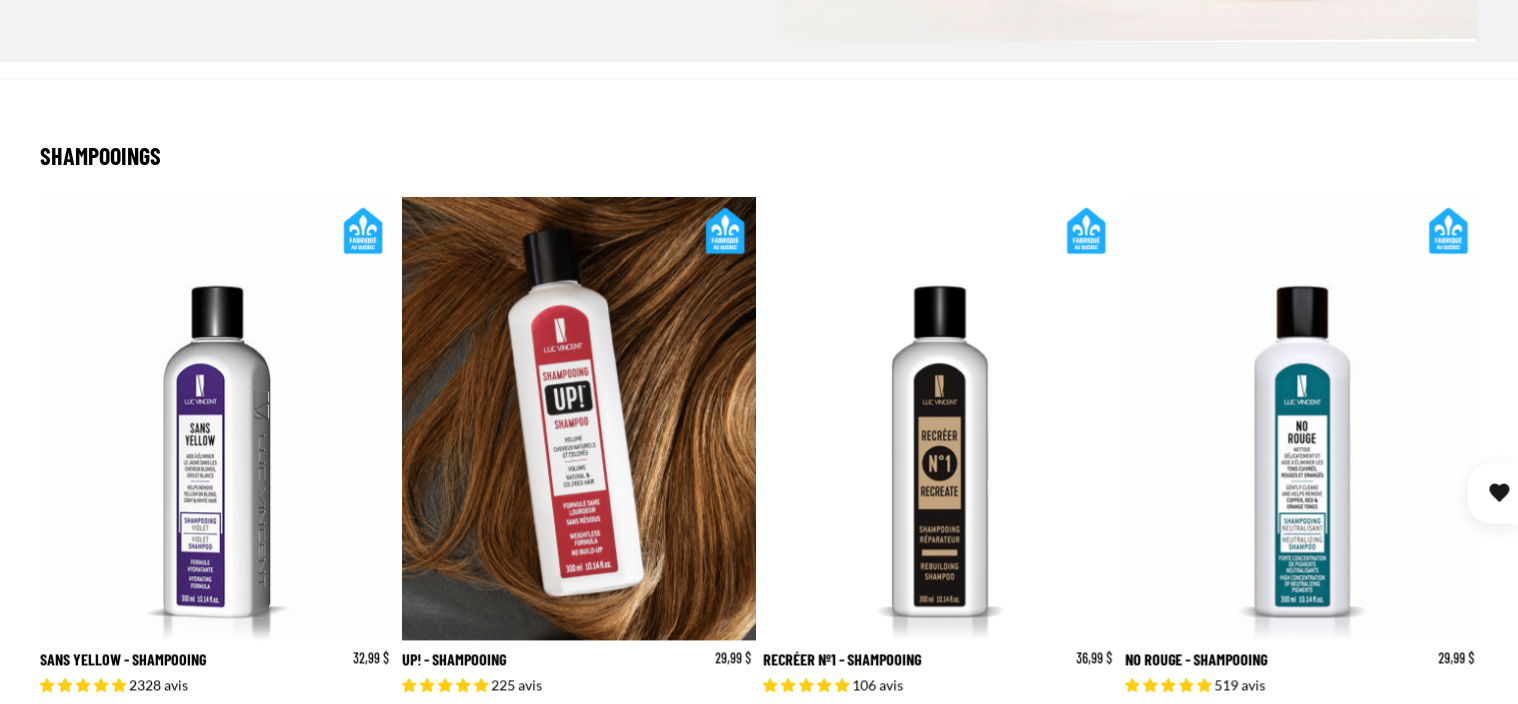 click 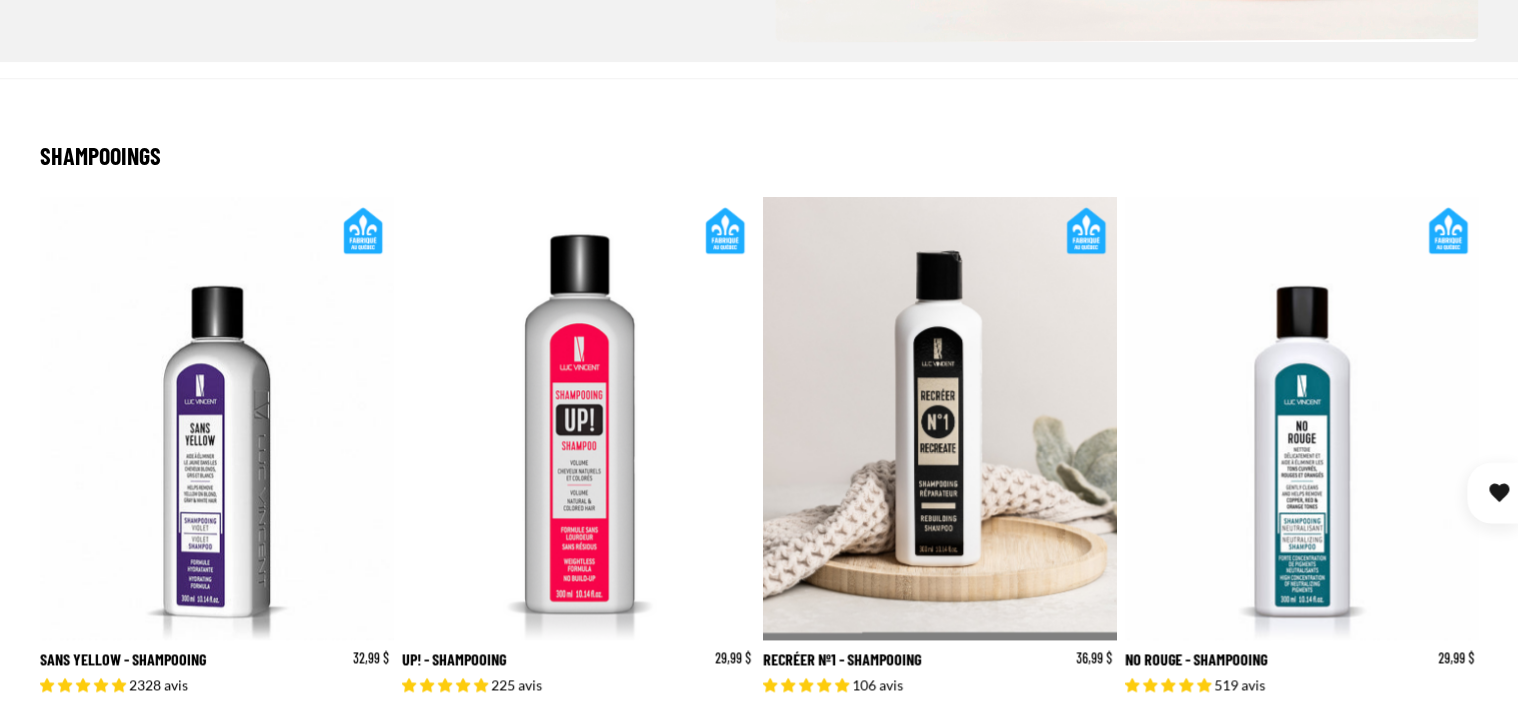 scroll, scrollTop: 0, scrollLeft: 0, axis: both 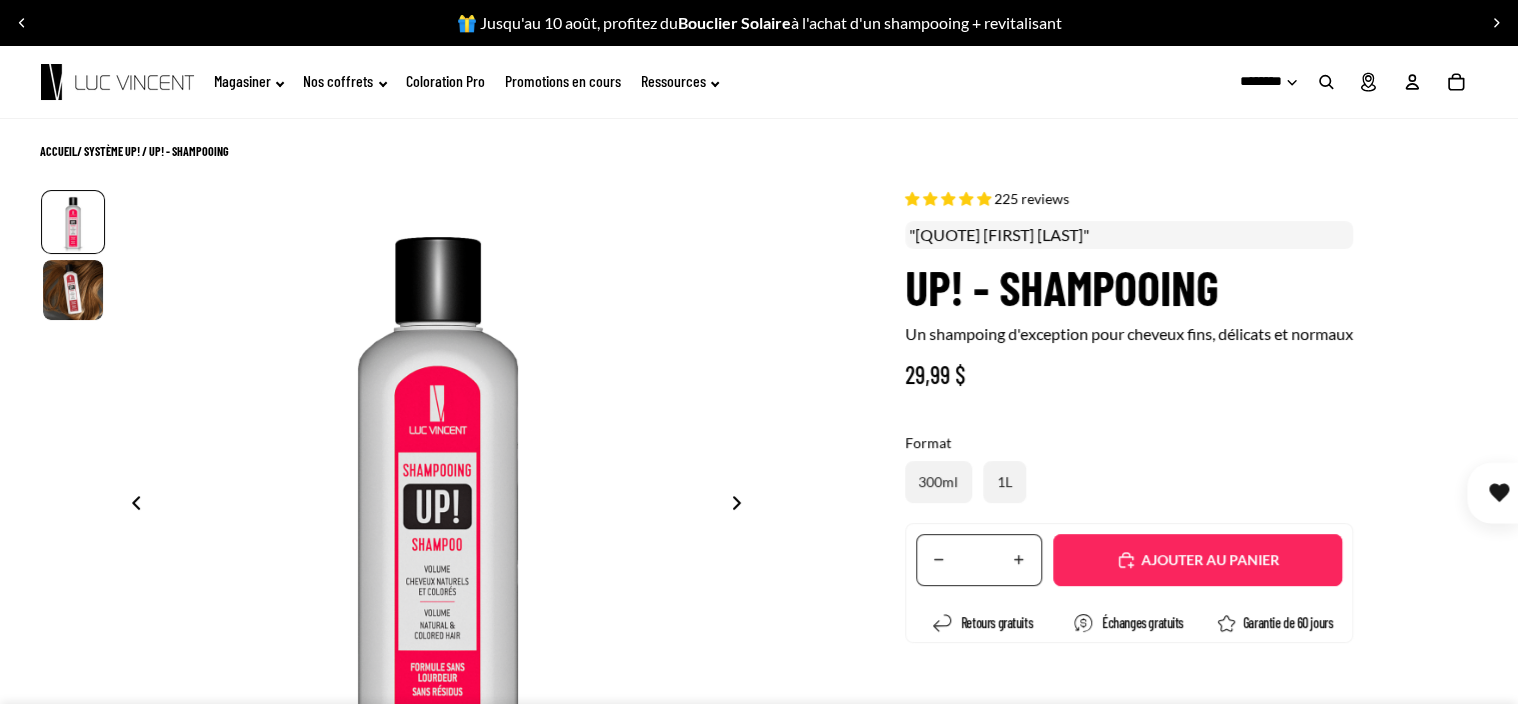select on "**********" 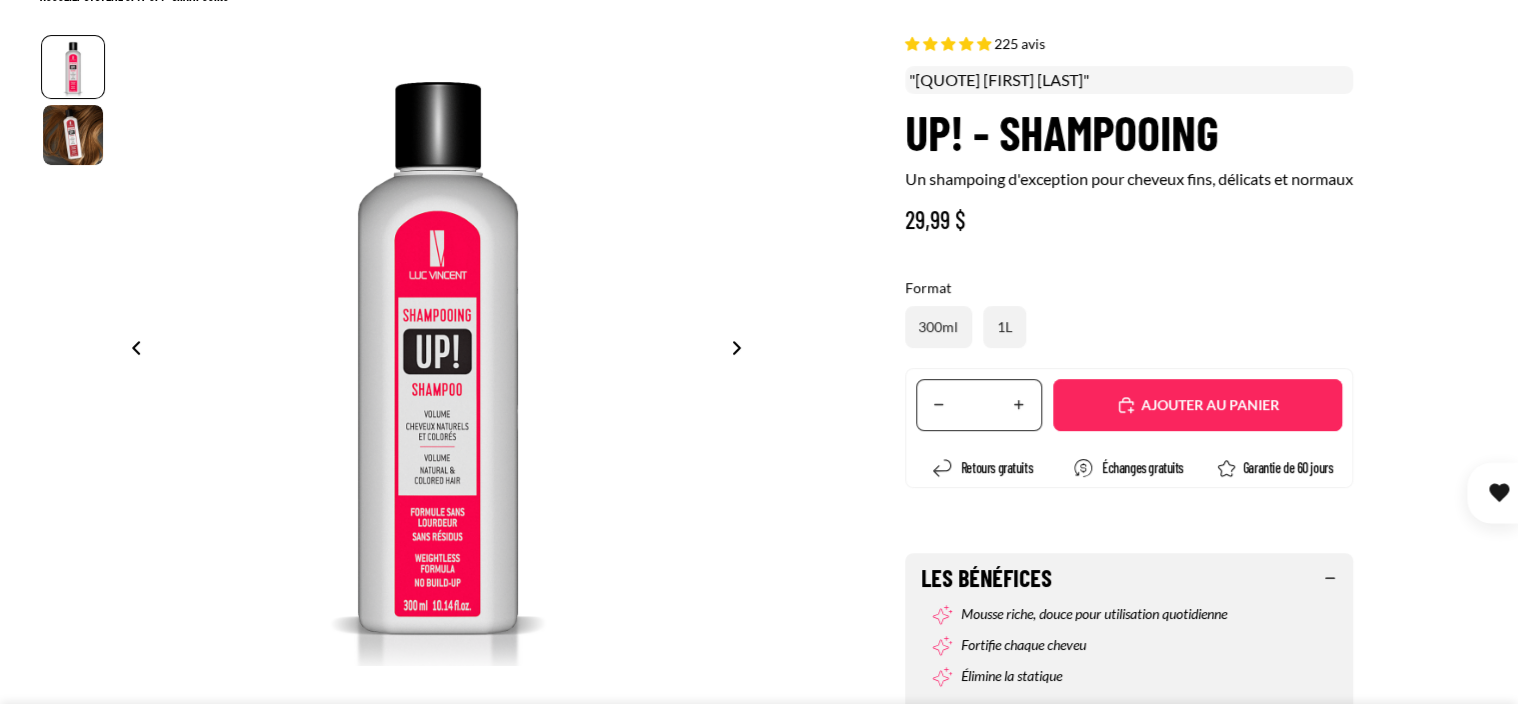 scroll, scrollTop: 200, scrollLeft: 0, axis: vertical 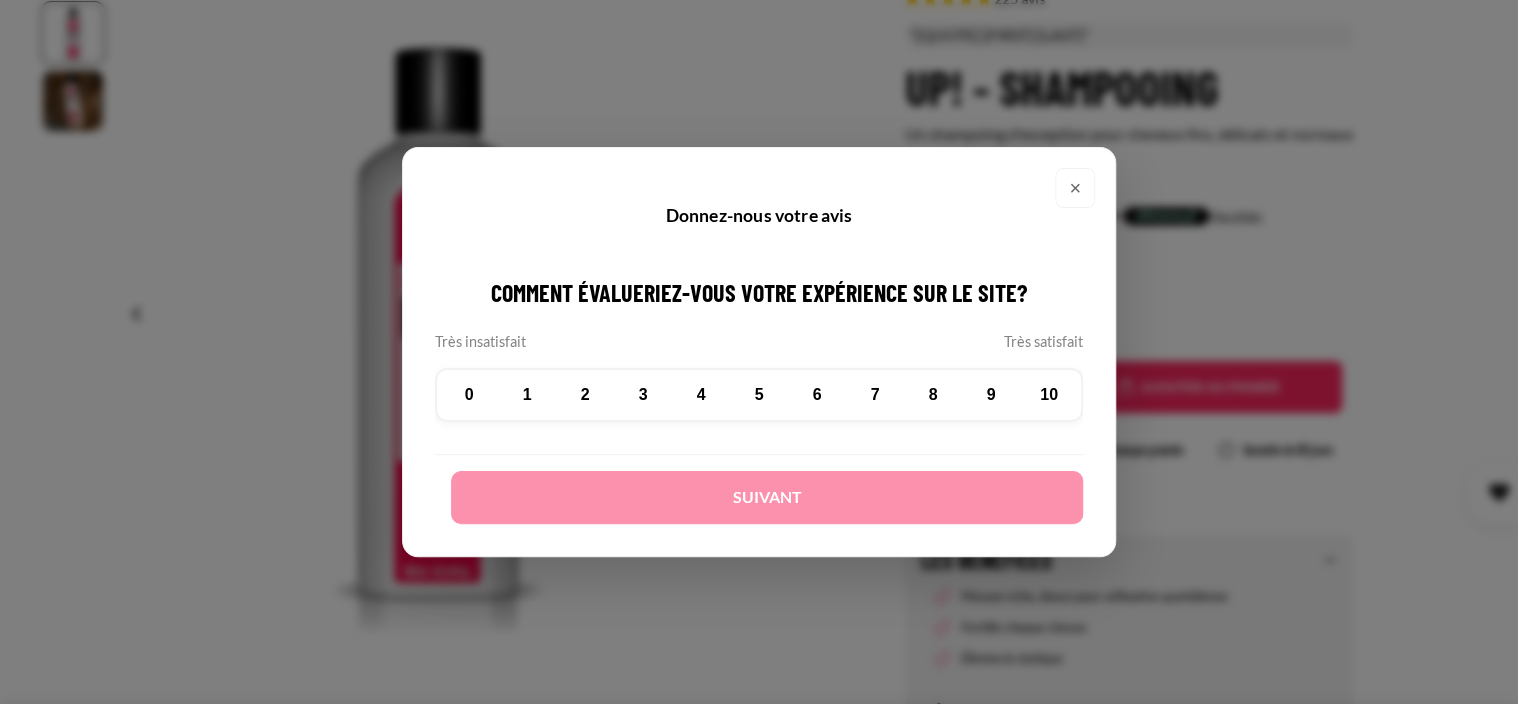 click on "×" at bounding box center [1075, 188] 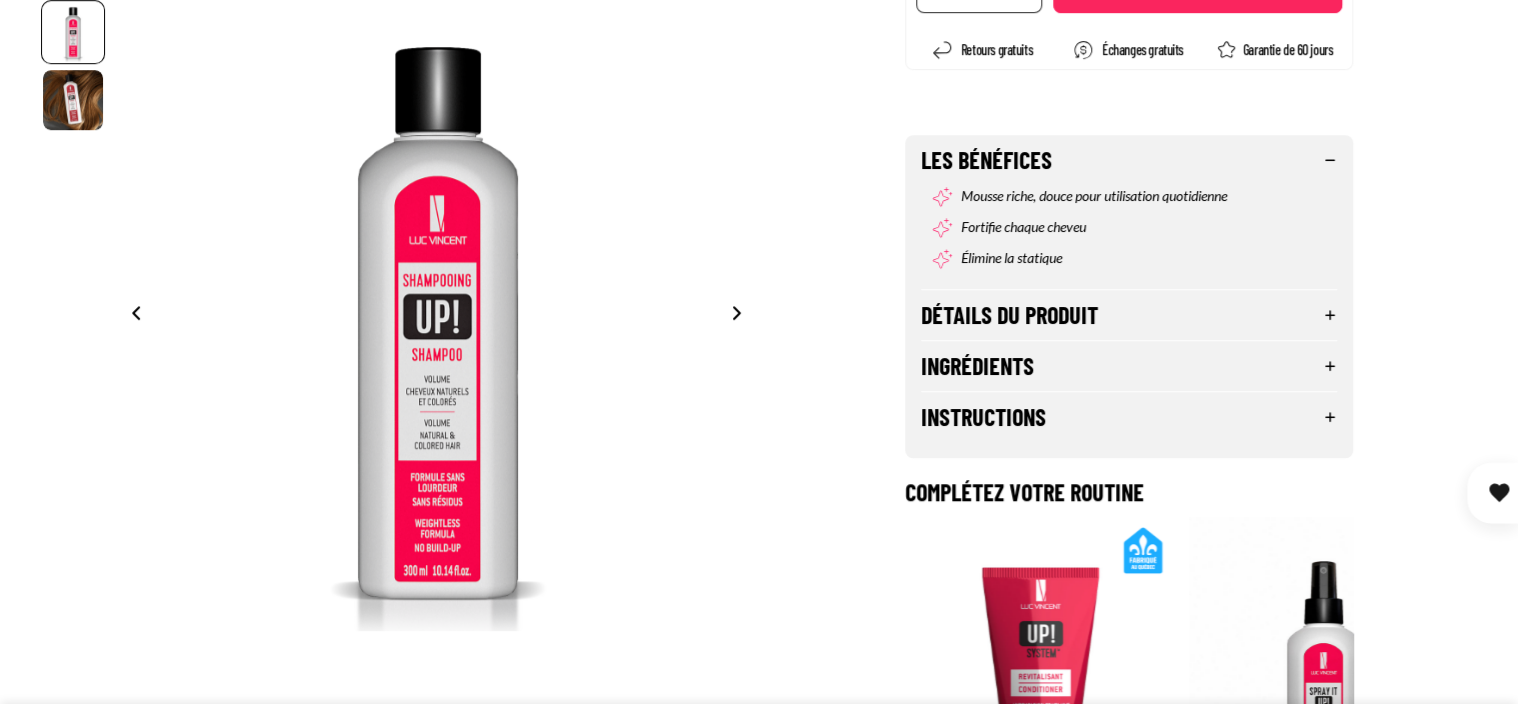 scroll, scrollTop: 900, scrollLeft: 0, axis: vertical 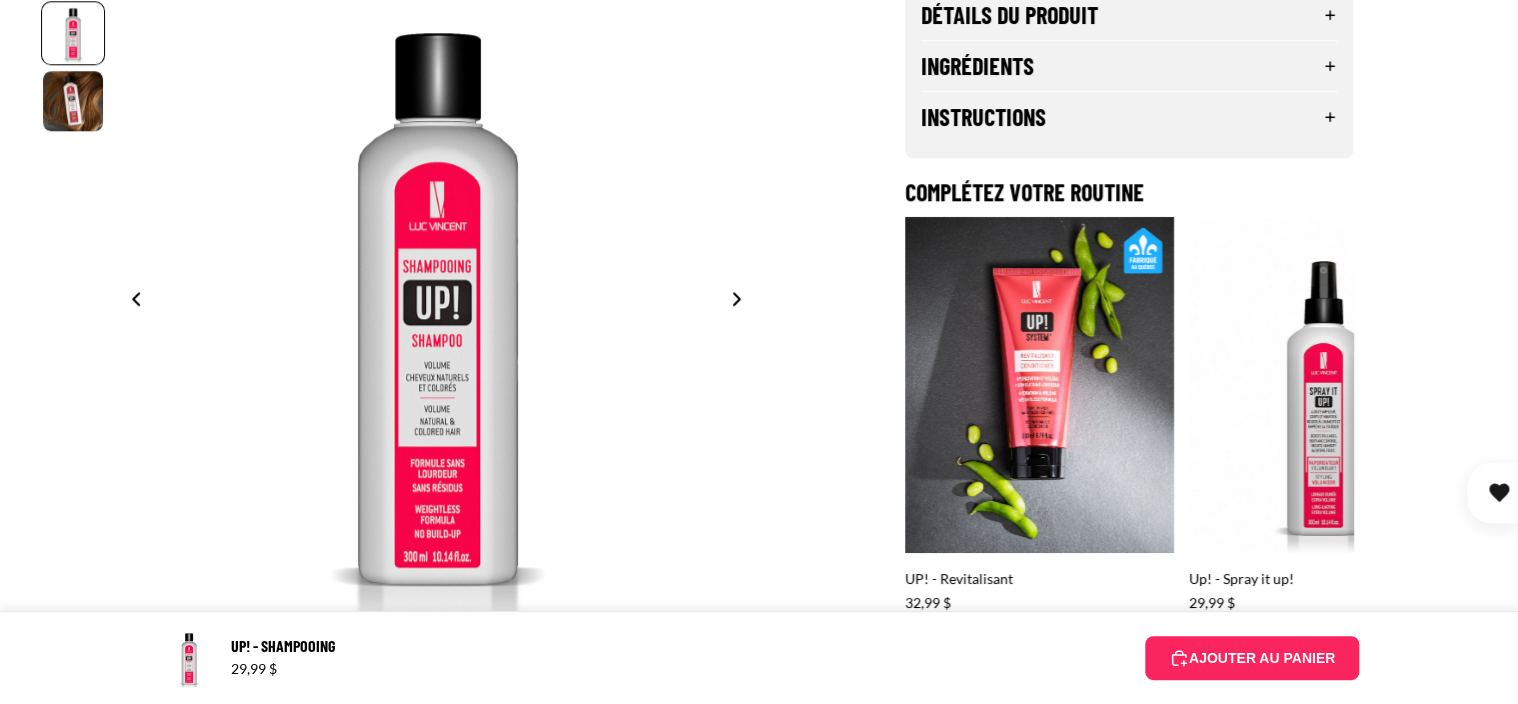 click at bounding box center (1039, 385) 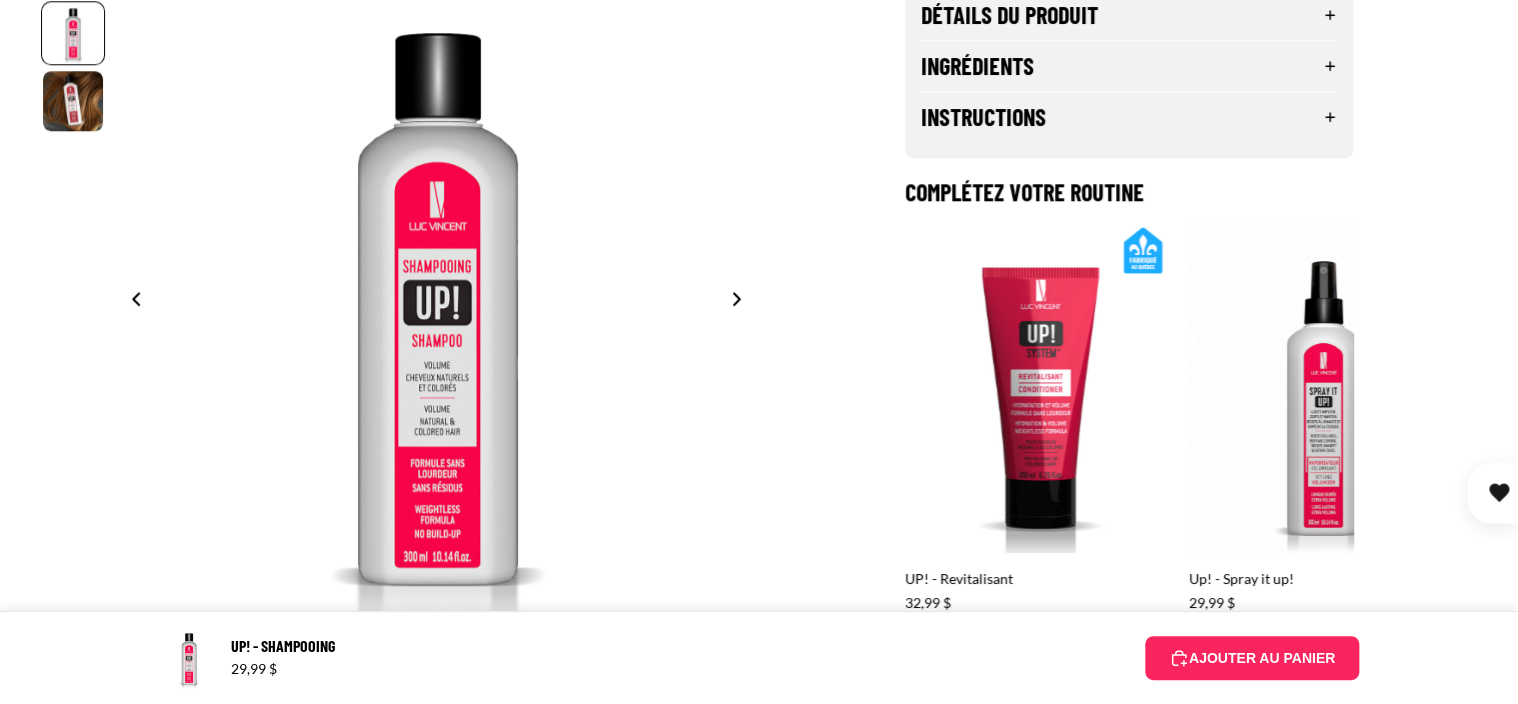 scroll, scrollTop: 0, scrollLeft: 0, axis: both 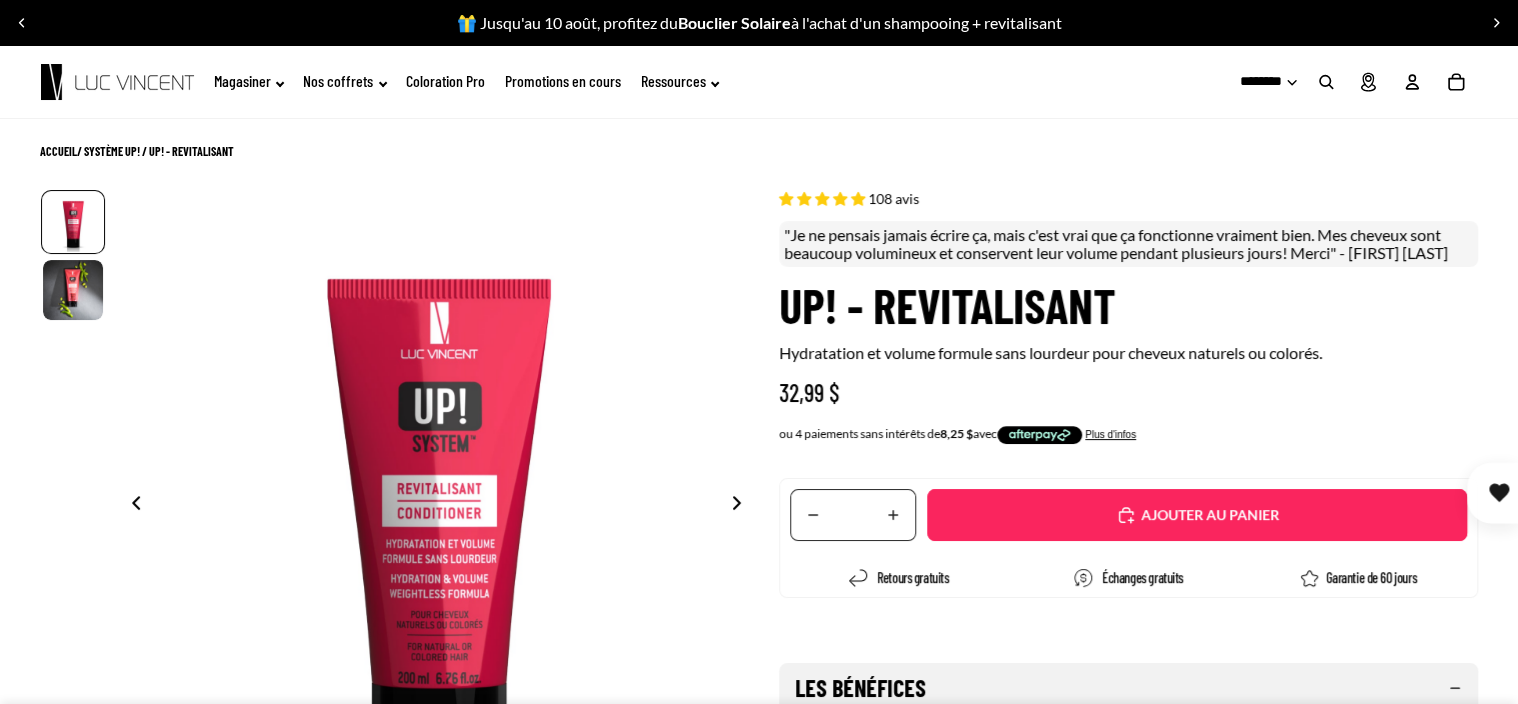 select on "**********" 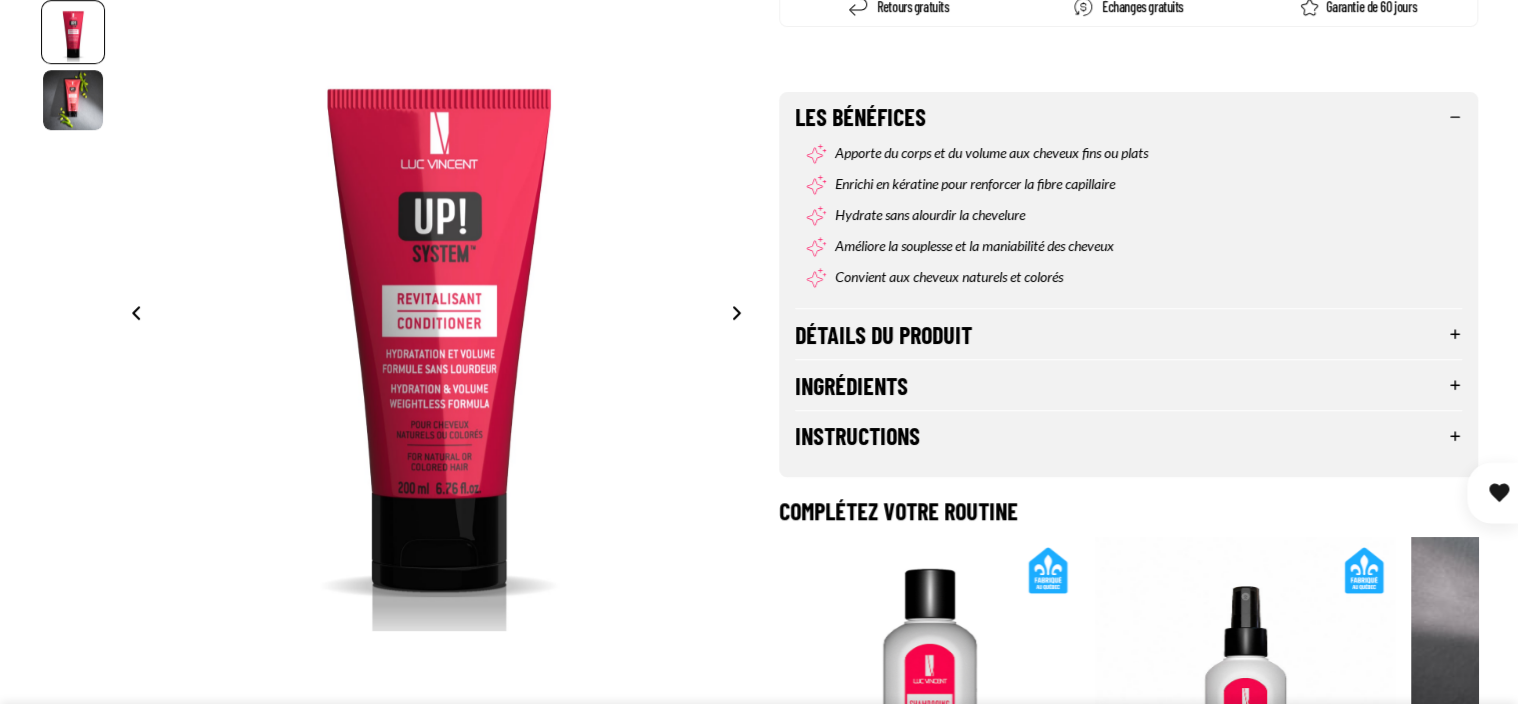 scroll, scrollTop: 600, scrollLeft: 0, axis: vertical 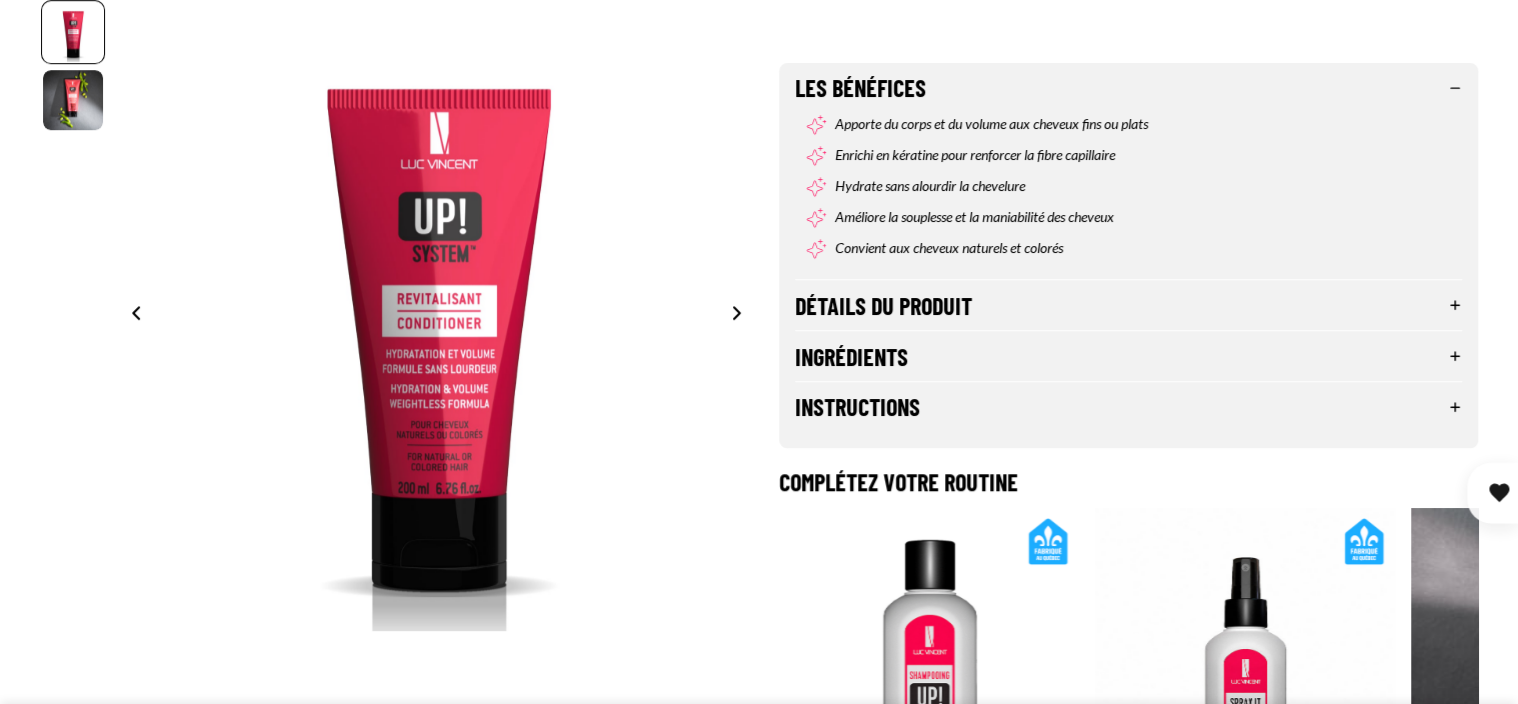 click on "Instructions" at bounding box center [1128, 407] 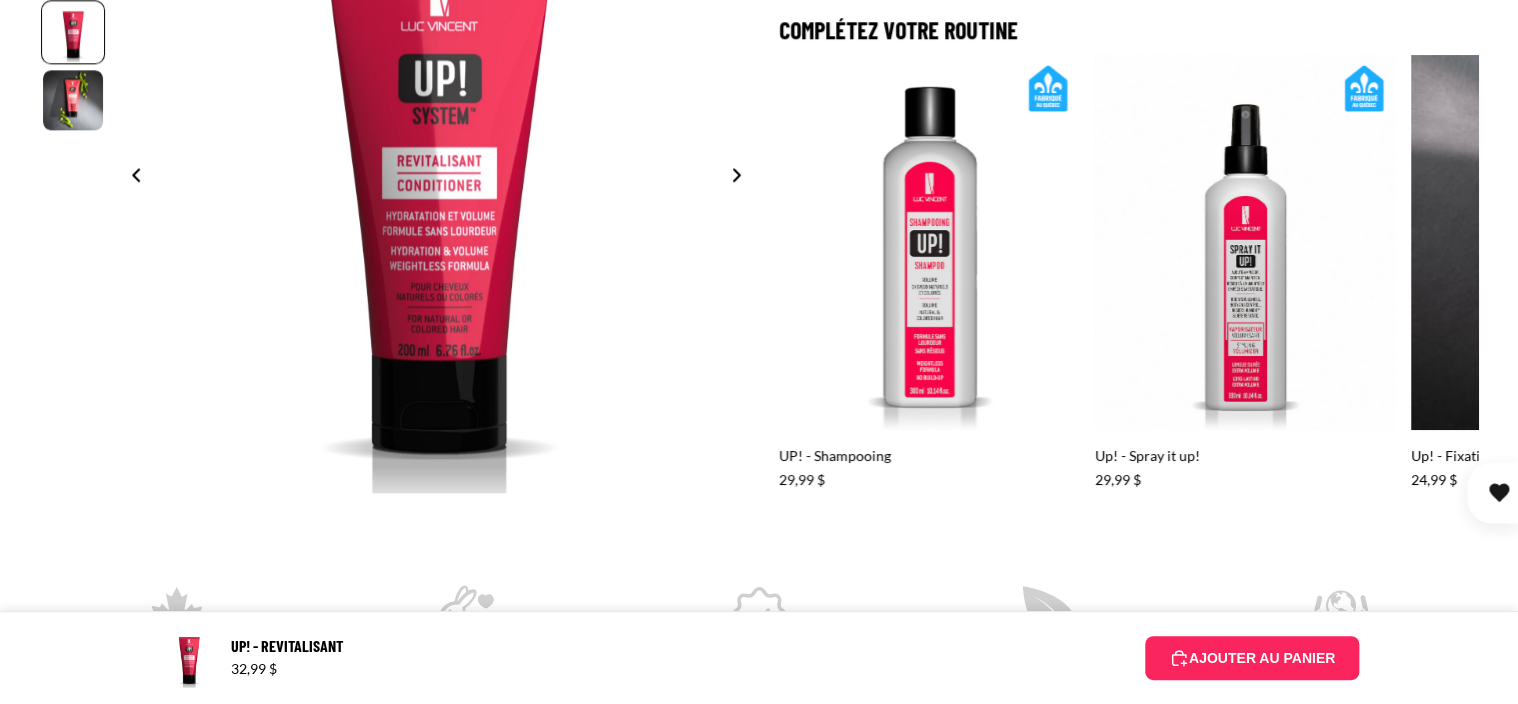 scroll, scrollTop: 1192, scrollLeft: 0, axis: vertical 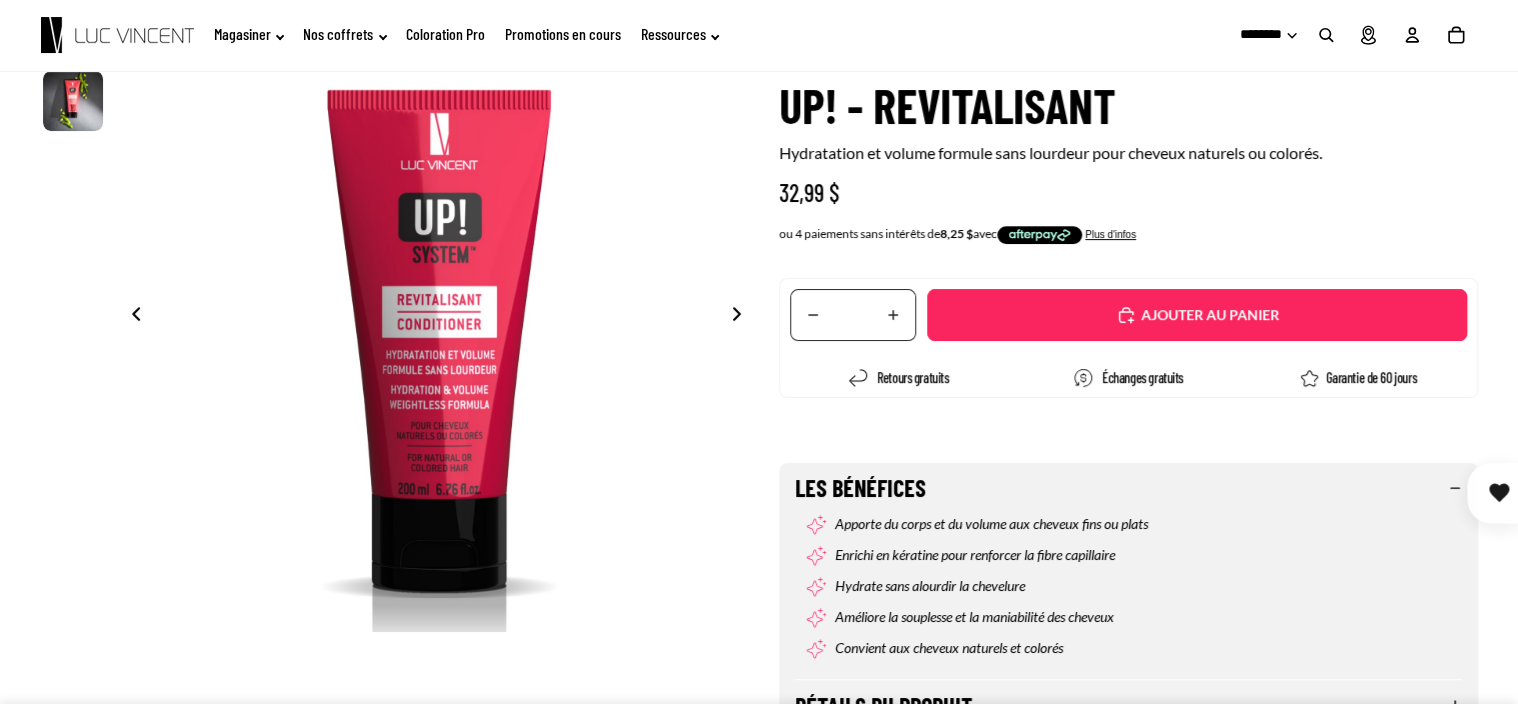 click on "Nos coffrets" 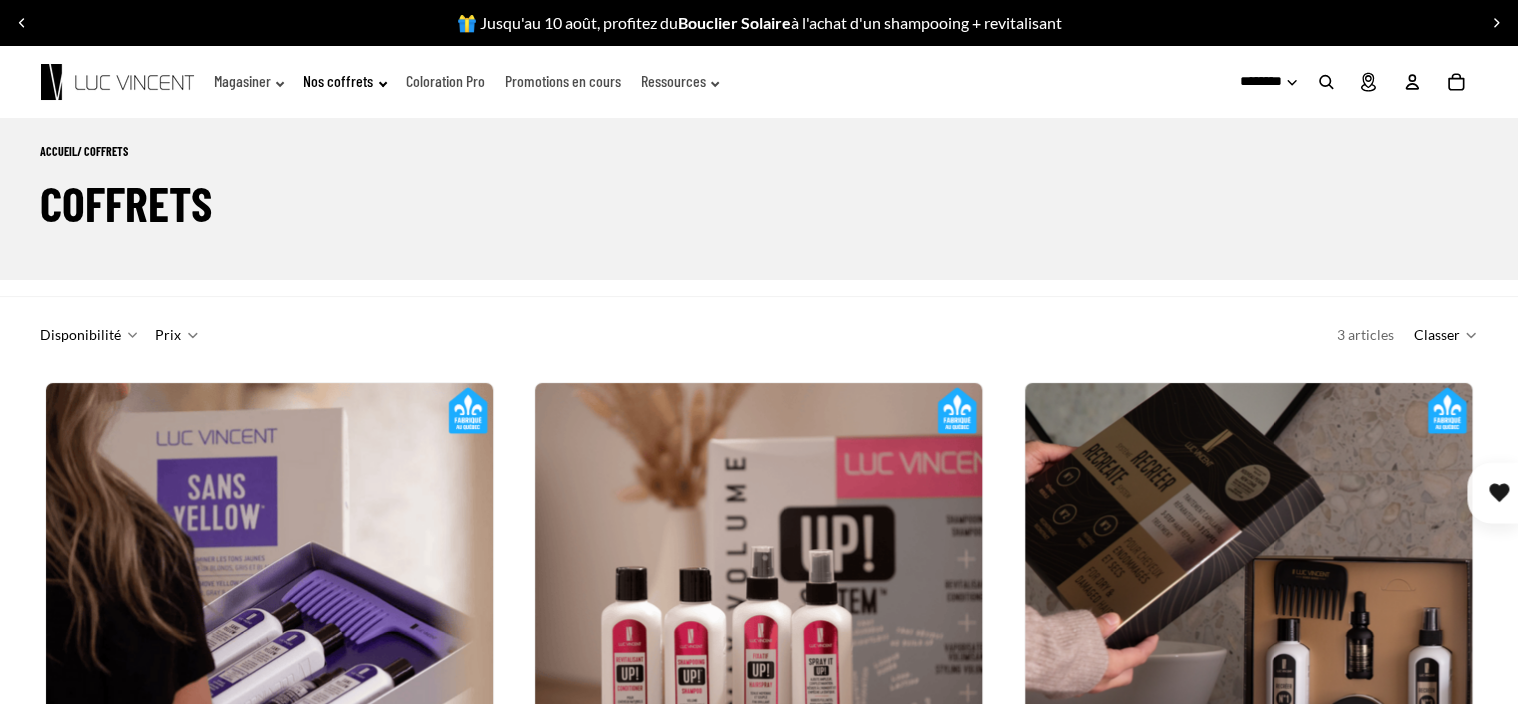 scroll, scrollTop: 428, scrollLeft: 0, axis: vertical 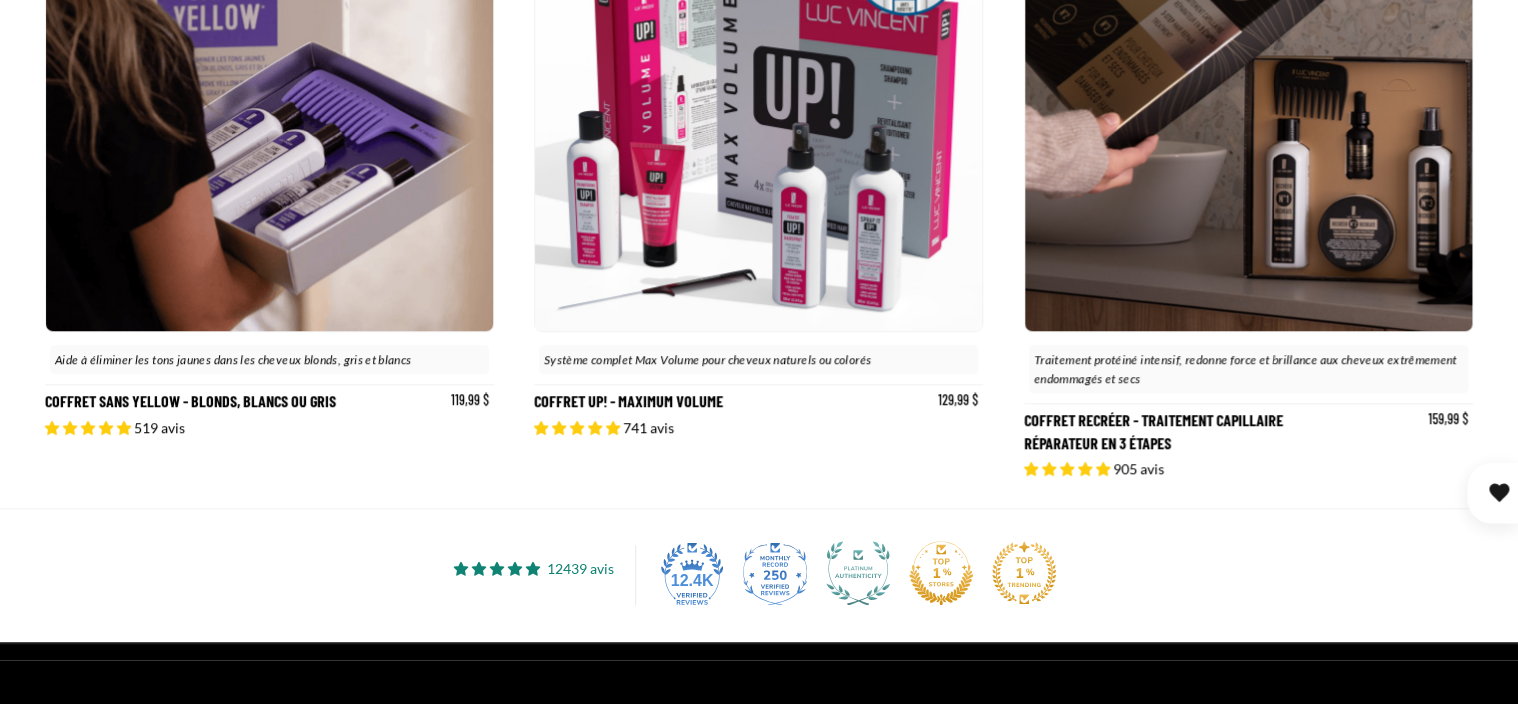 click on "Coffret Up! - Maximum Volume" at bounding box center [758, 180] 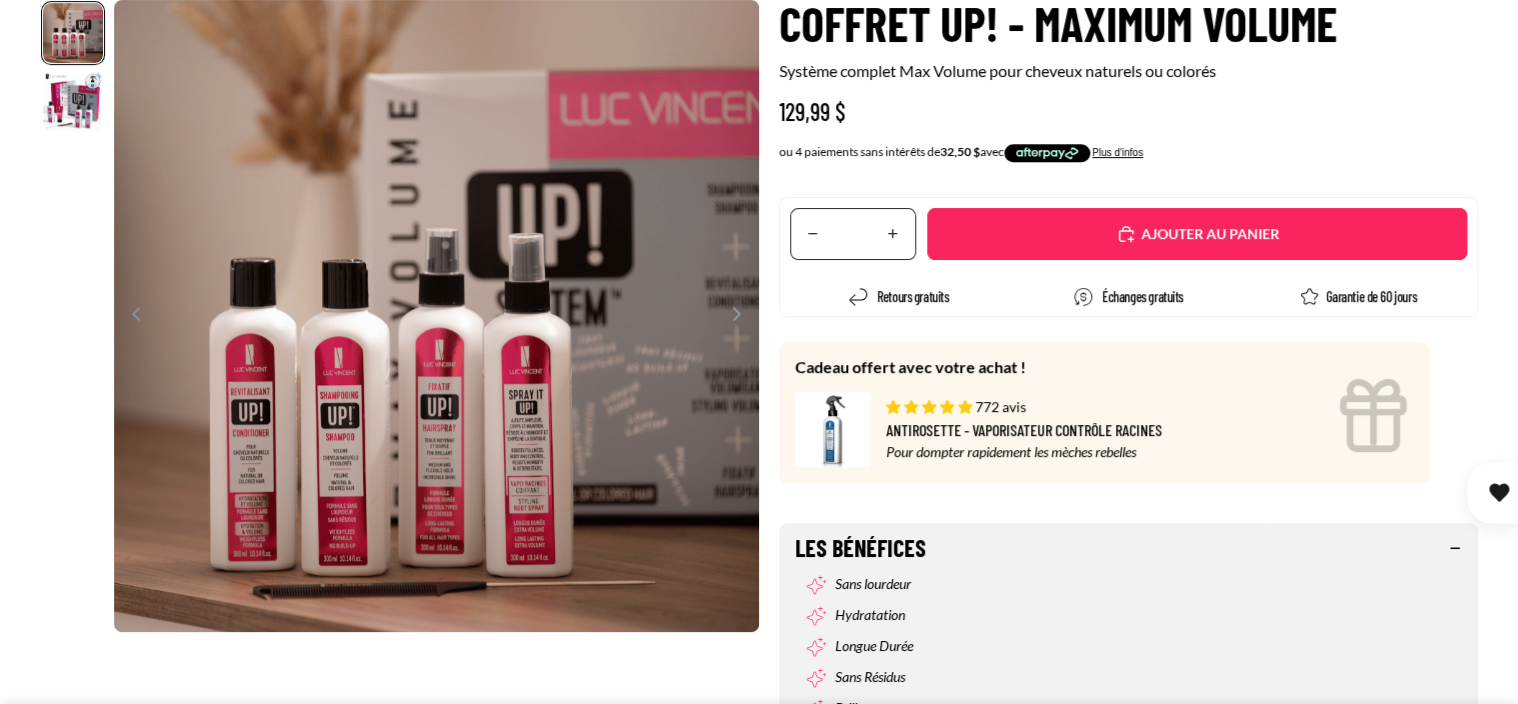 scroll, scrollTop: 300, scrollLeft: 0, axis: vertical 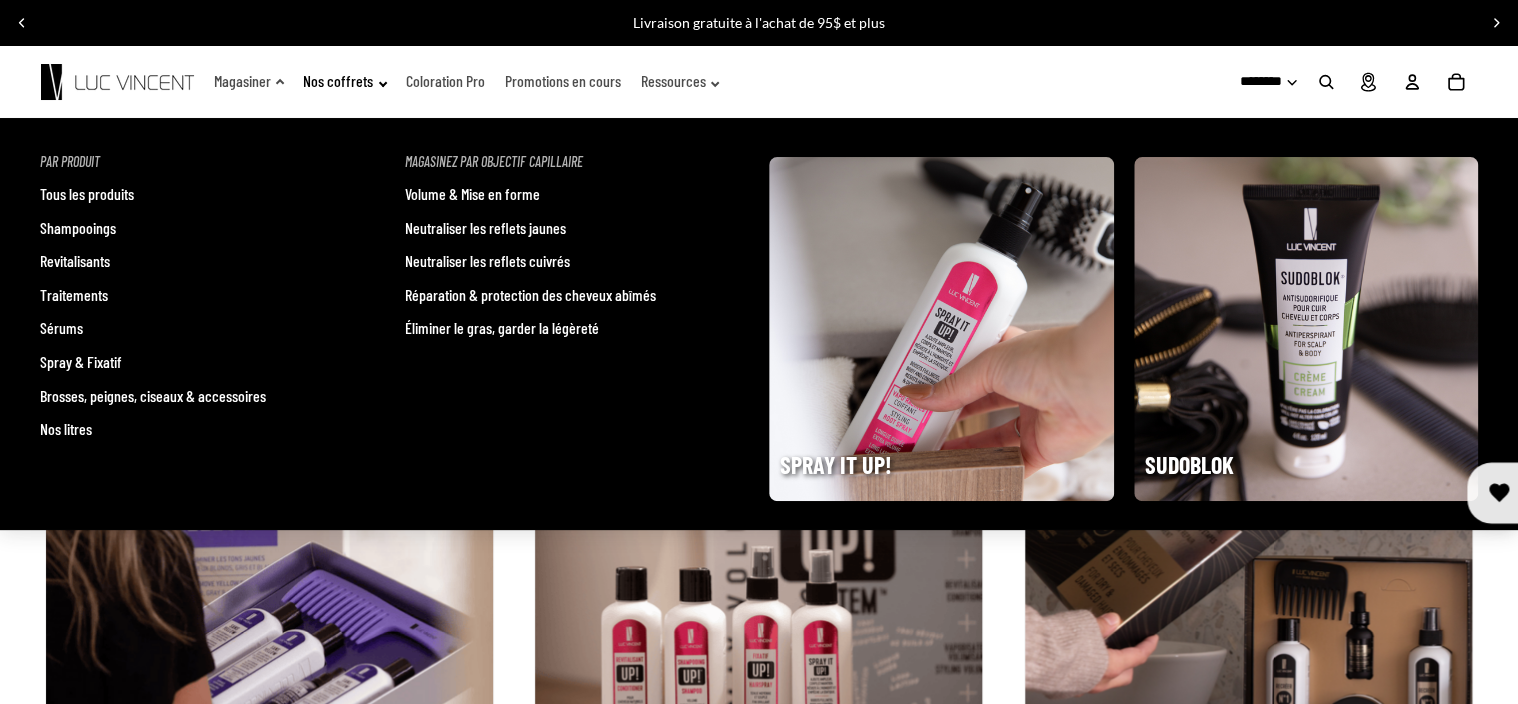 click on "Volume & Mise en forme" at bounding box center (472, 194) 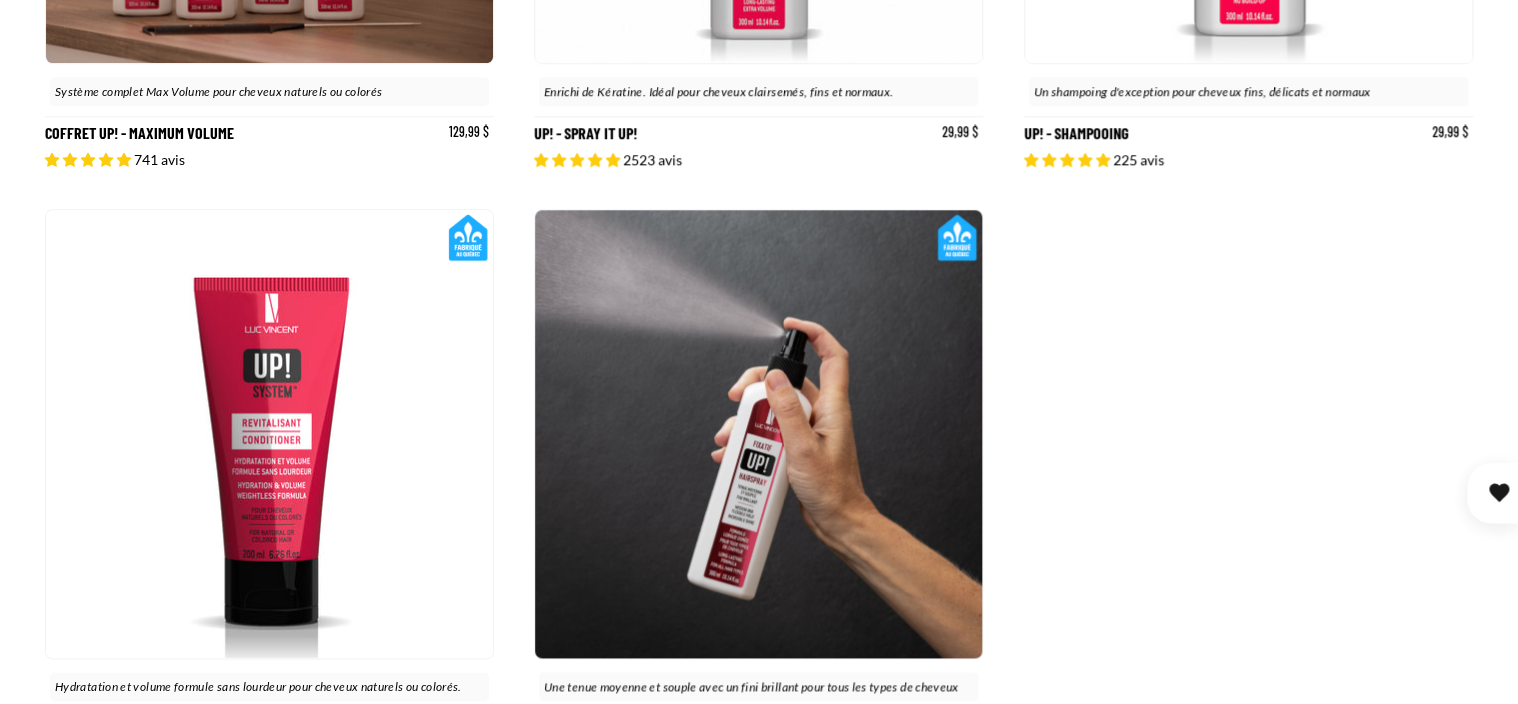 scroll, scrollTop: 1000, scrollLeft: 0, axis: vertical 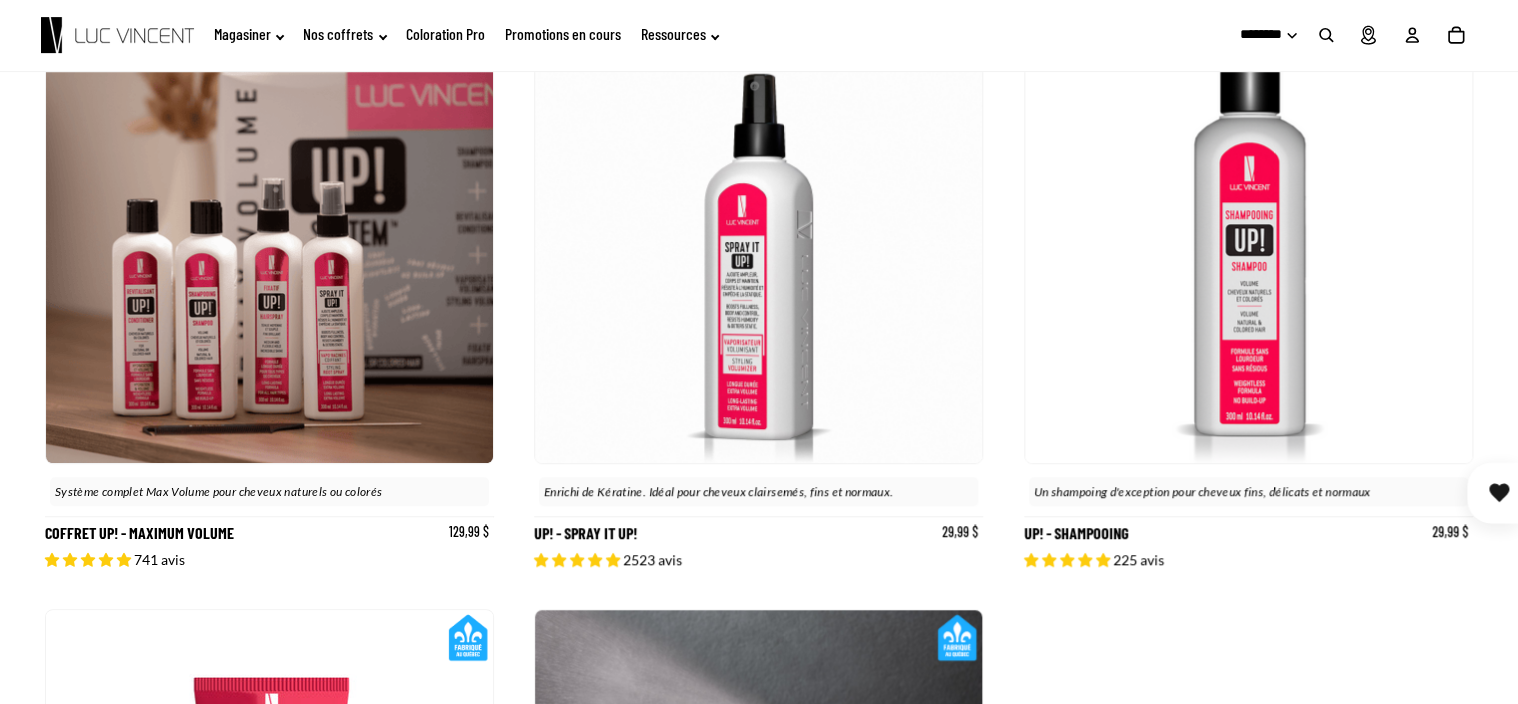 click at bounding box center (758, 239) 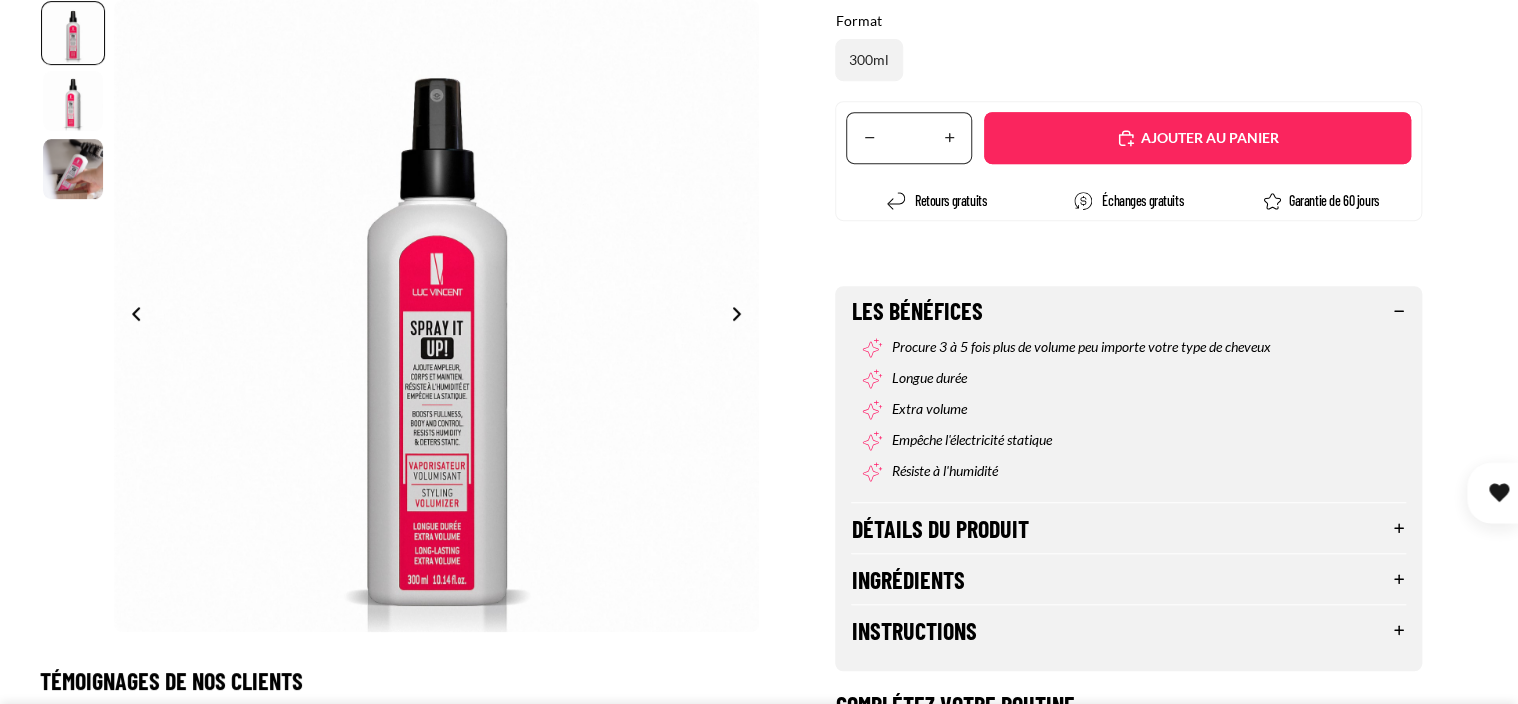 select on "**********" 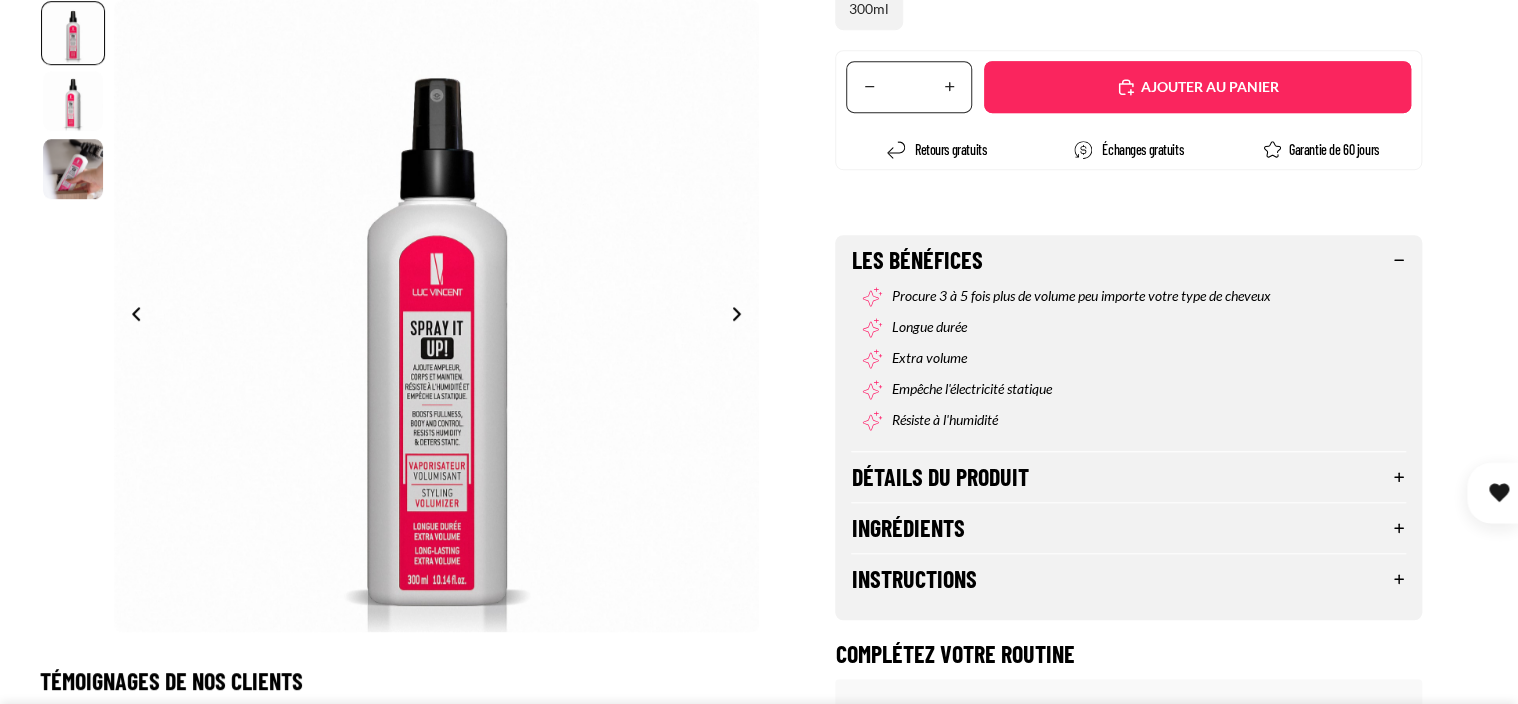 scroll, scrollTop: 700, scrollLeft: 0, axis: vertical 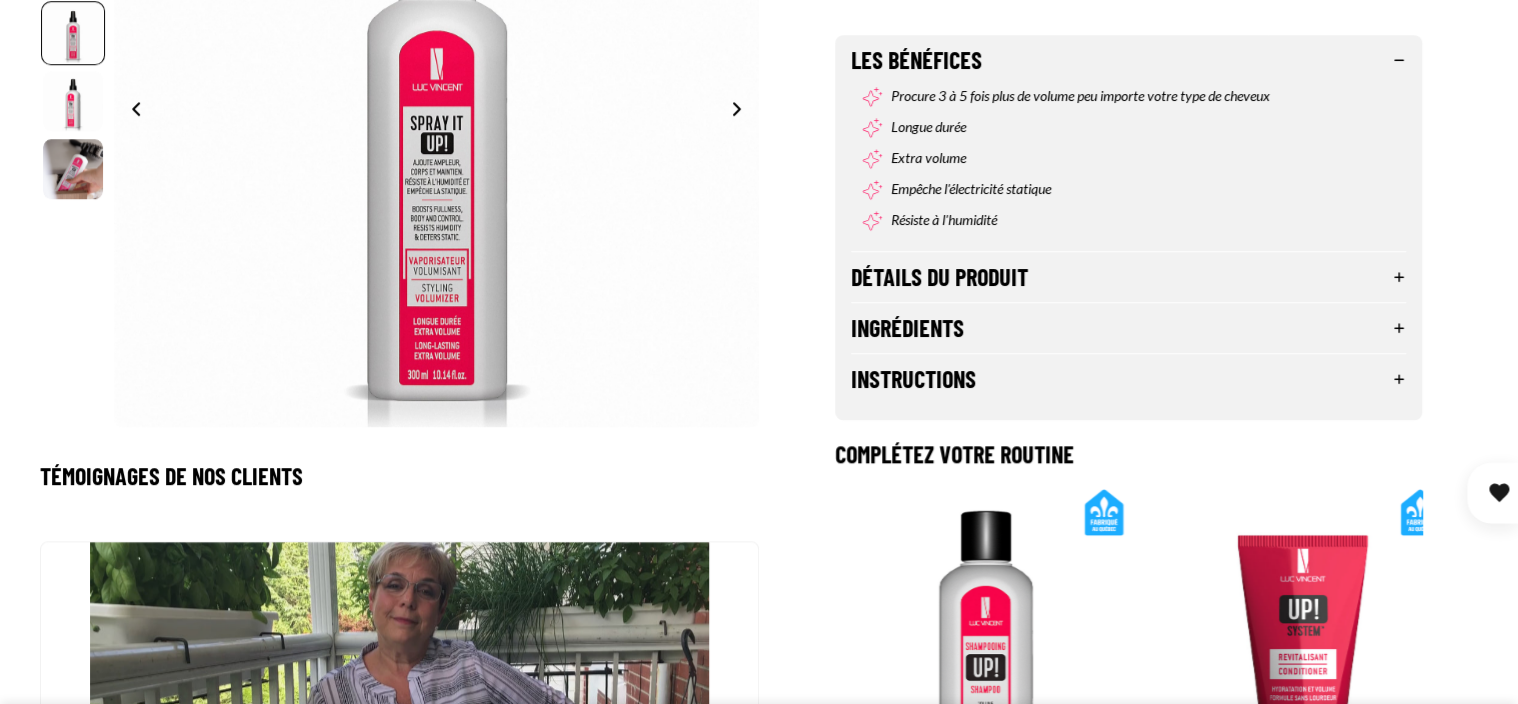 click on "Détails du produit" at bounding box center [1128, 277] 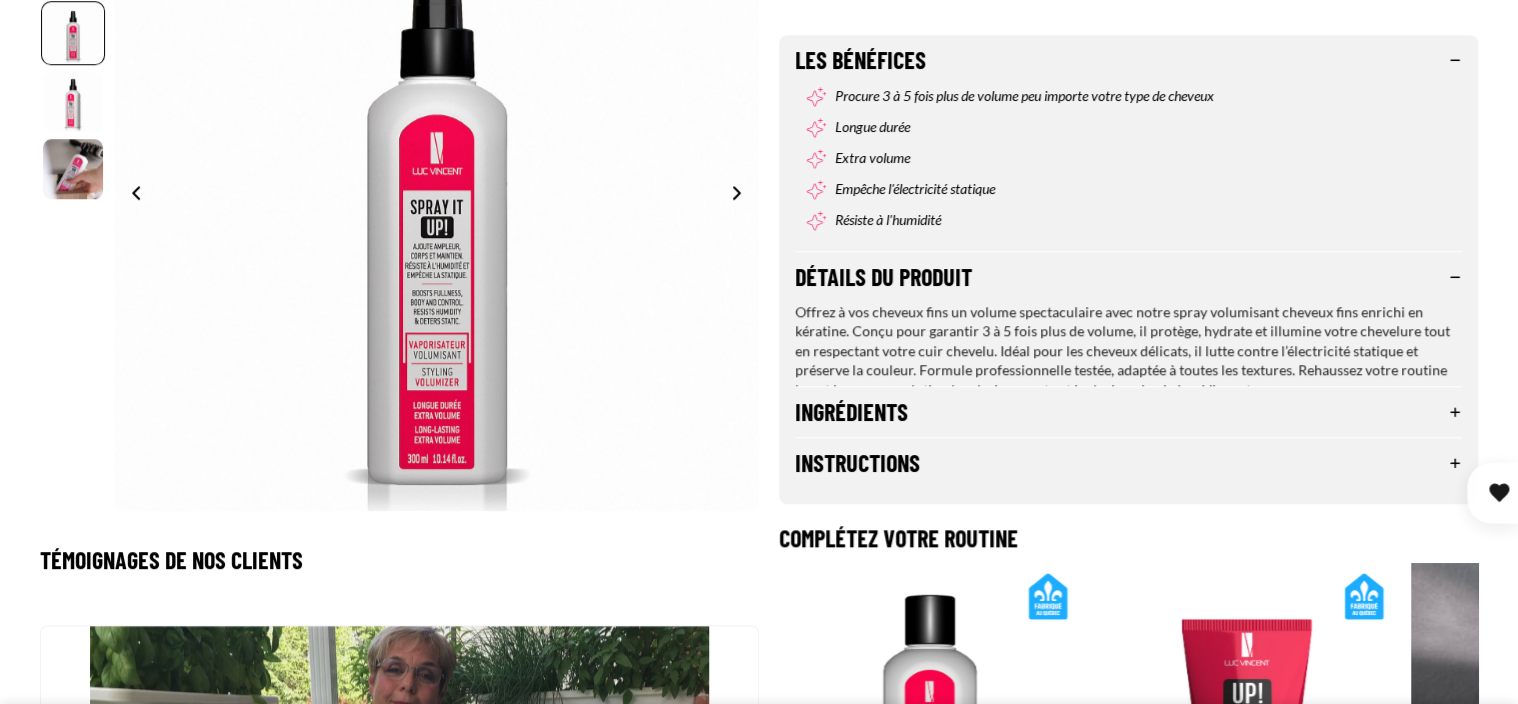 scroll, scrollTop: 0, scrollLeft: 0, axis: both 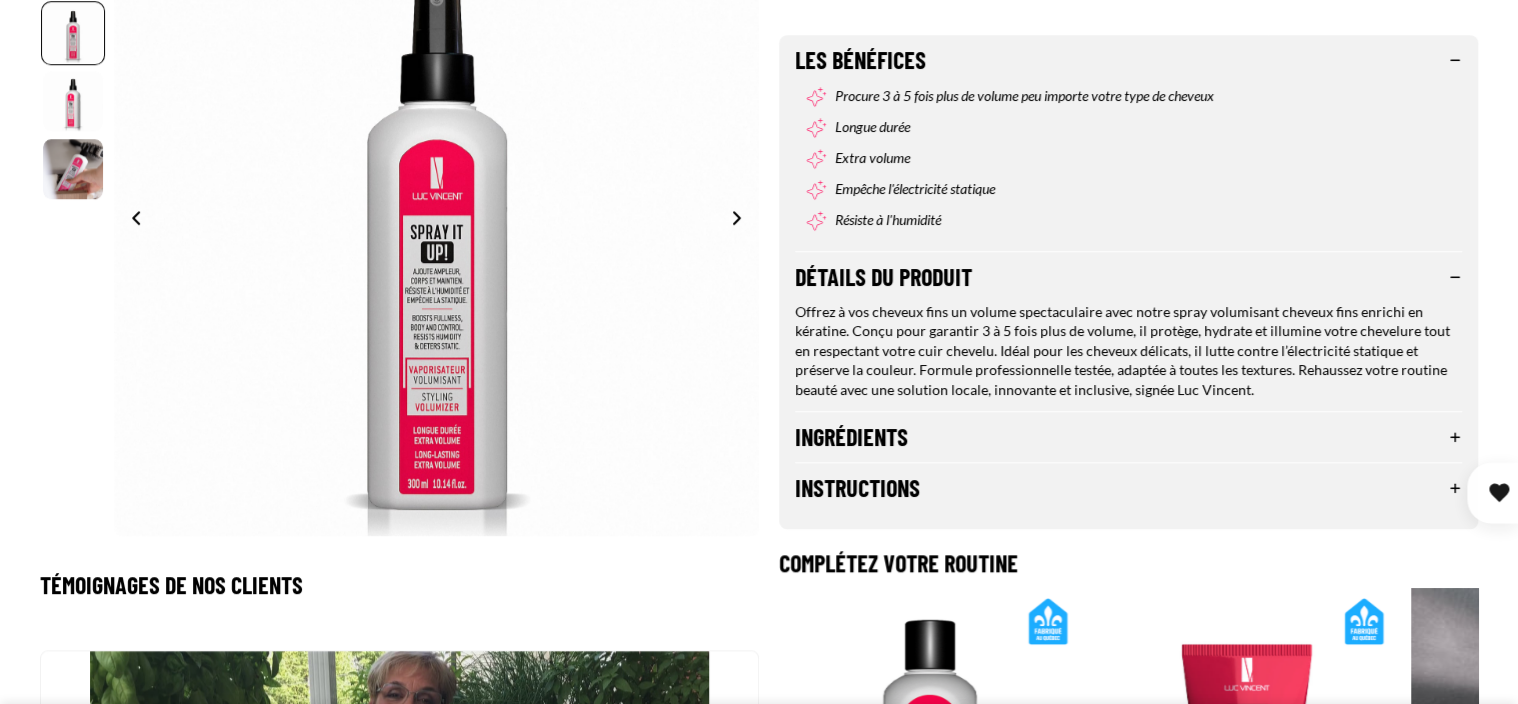 click on "Instructions" at bounding box center [1128, 488] 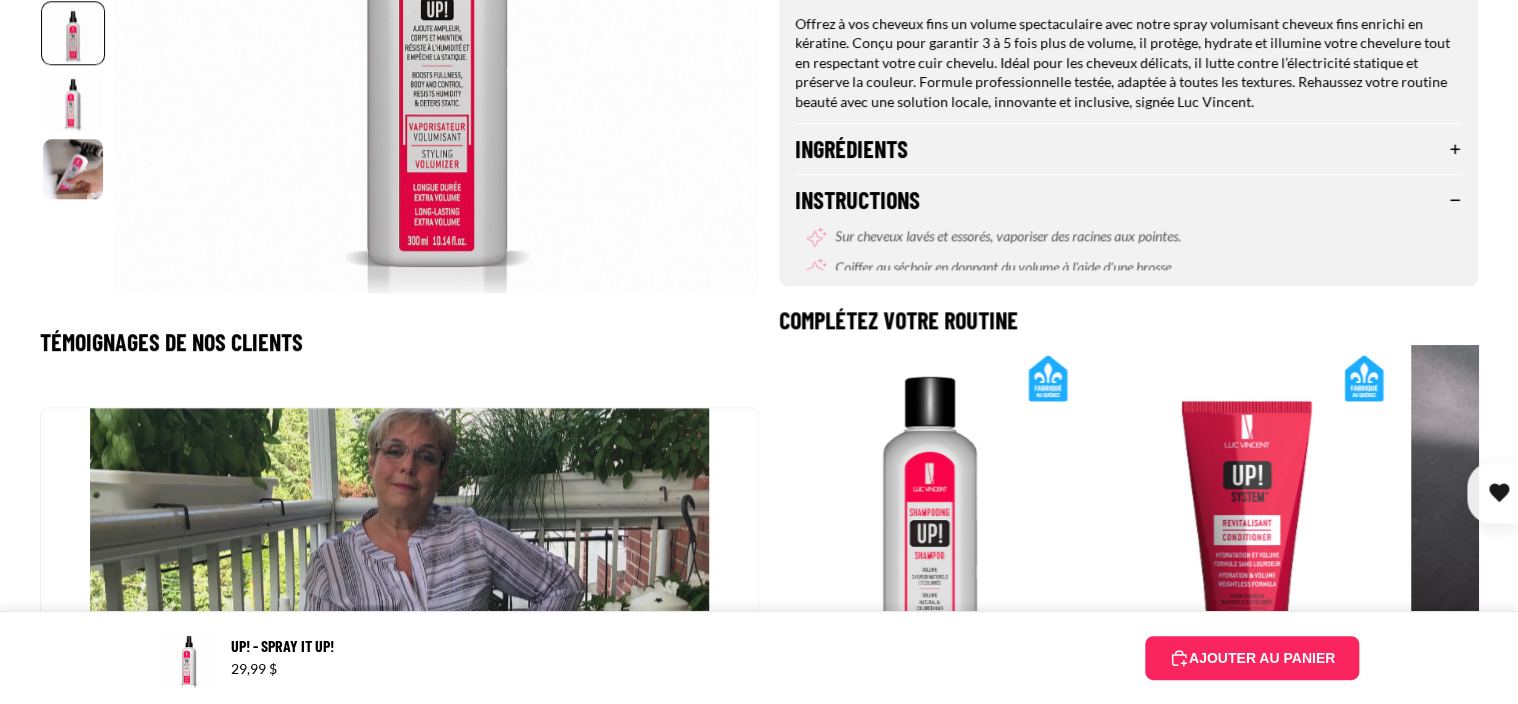 scroll, scrollTop: 1000, scrollLeft: 0, axis: vertical 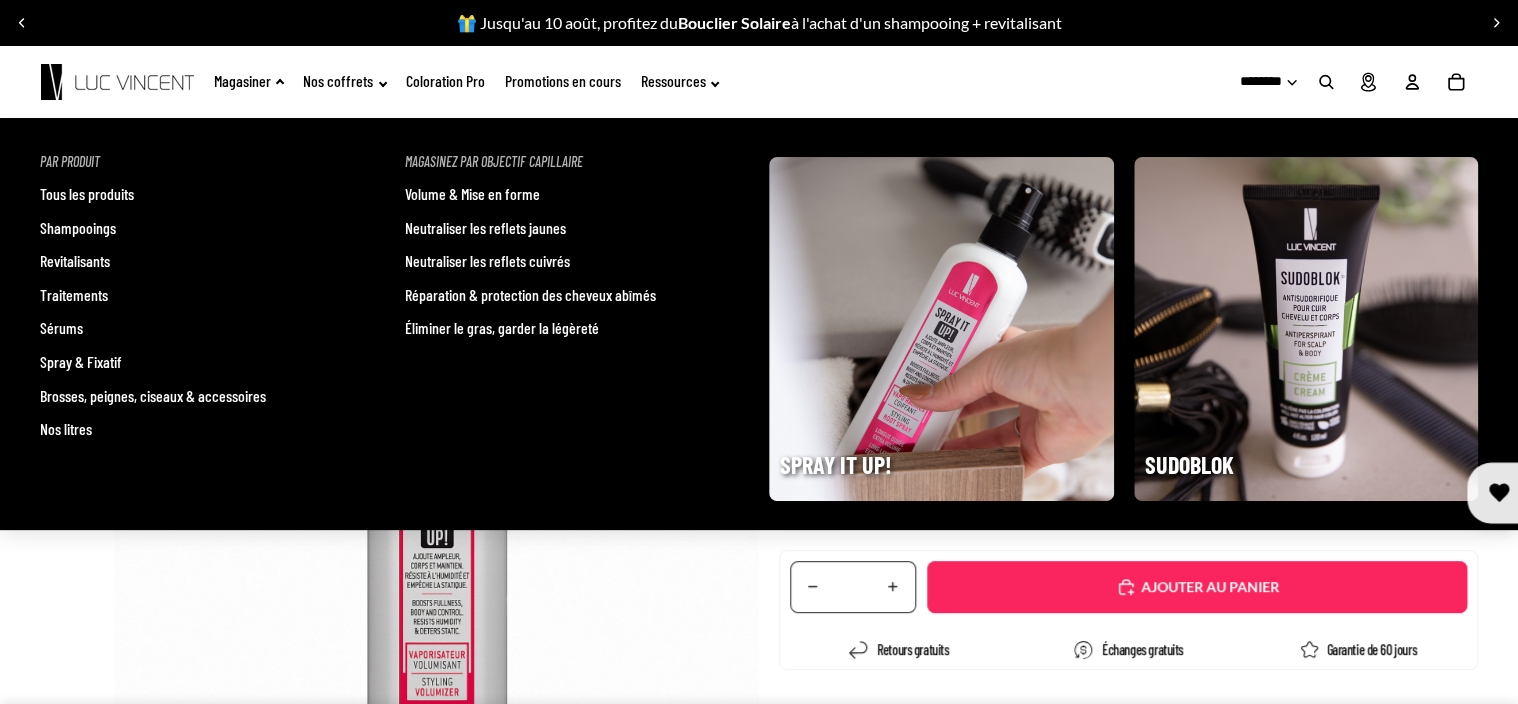 click on "Magasiner" 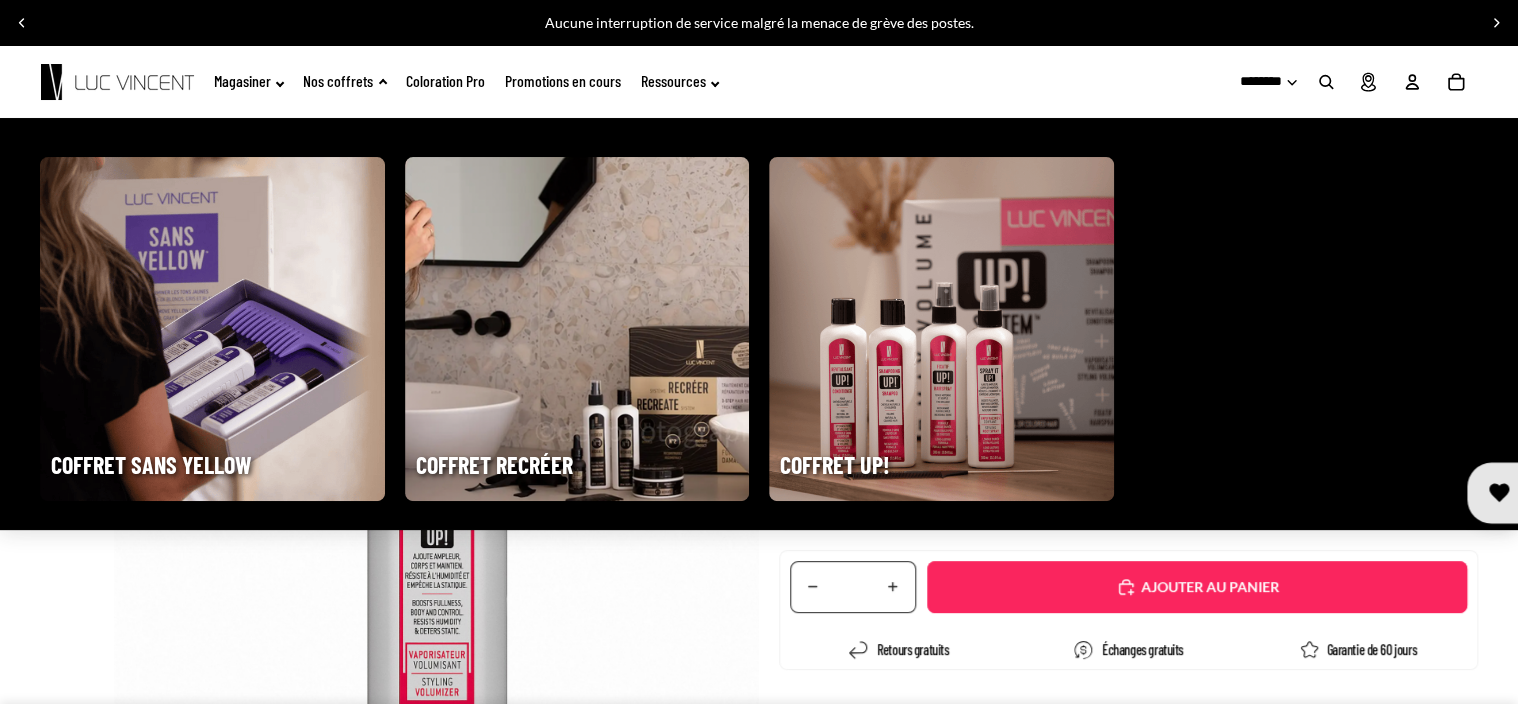 click on "Nos coffrets" 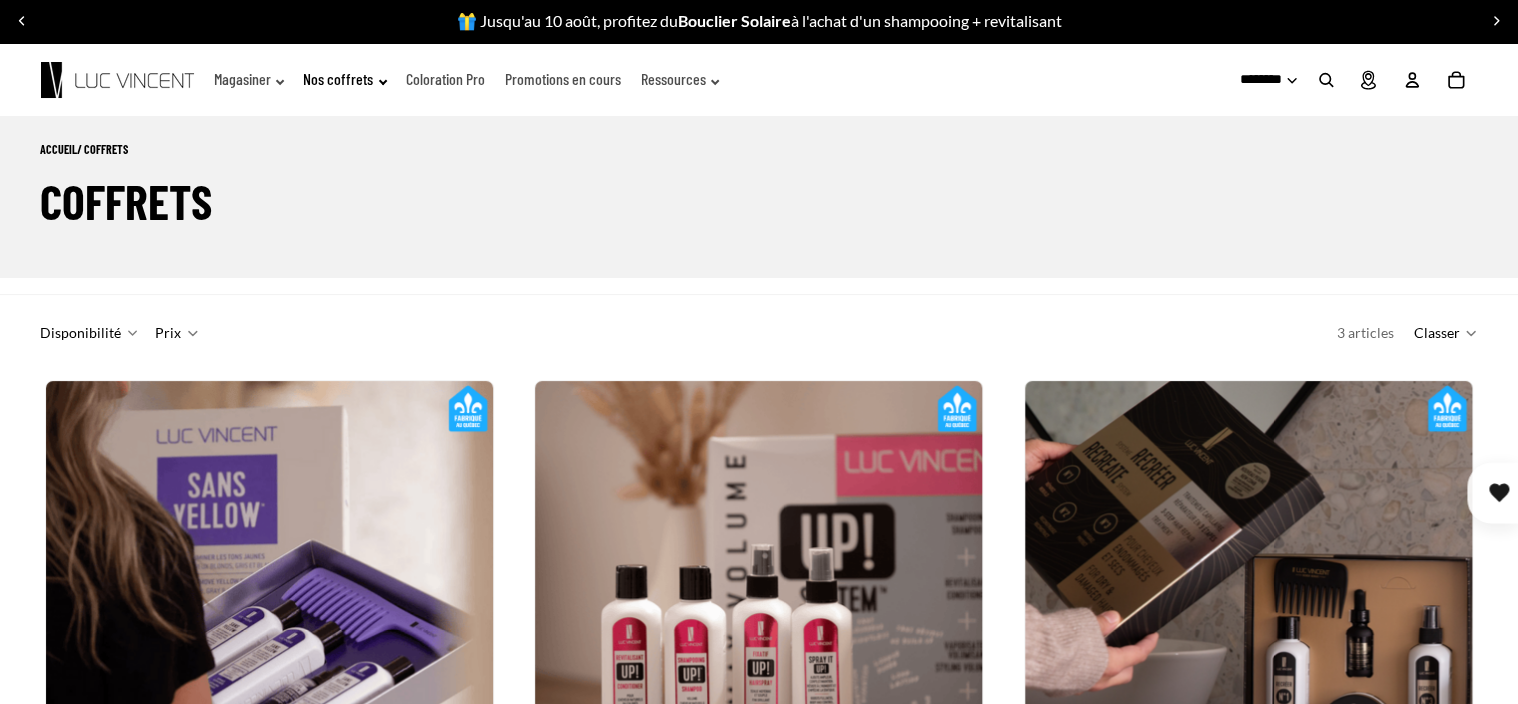 scroll, scrollTop: 98, scrollLeft: 0, axis: vertical 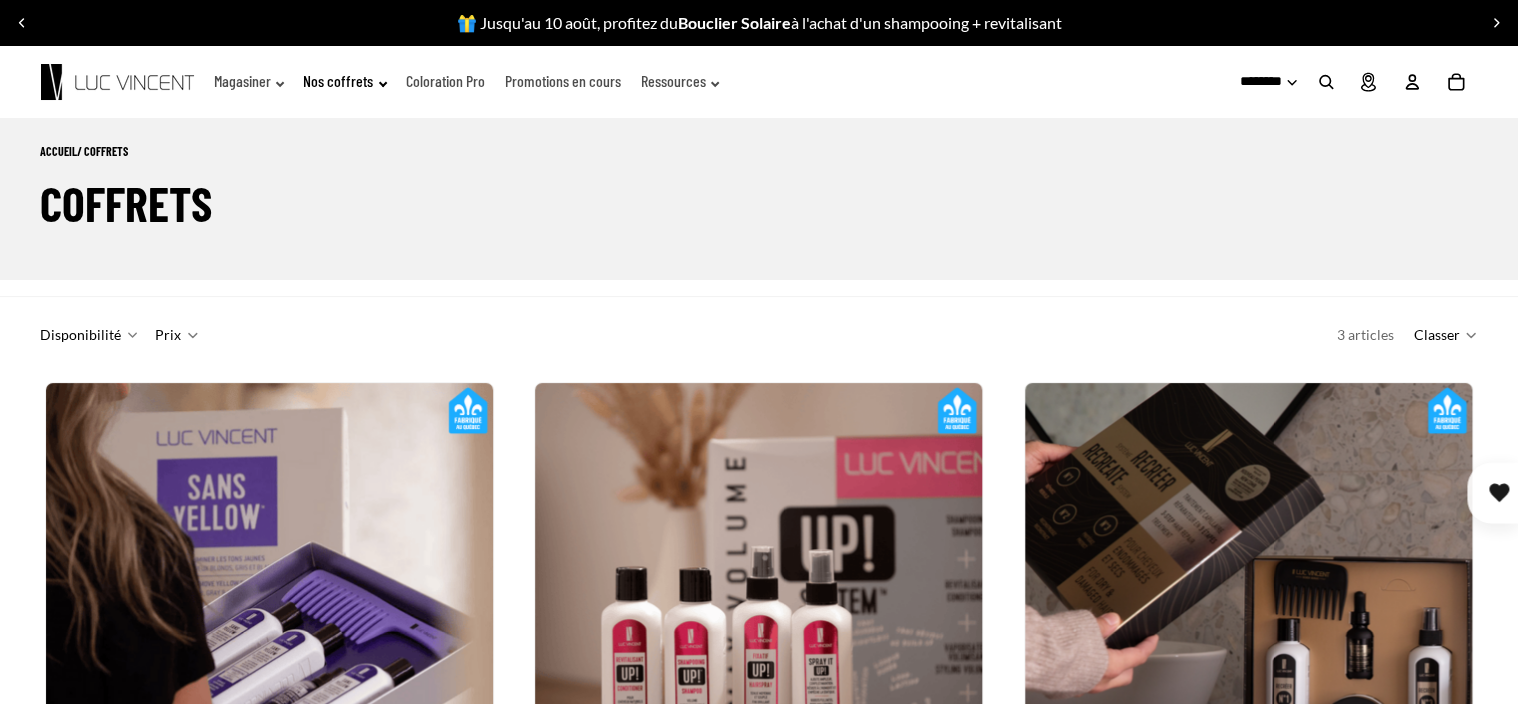 click on "Promotions en cours" 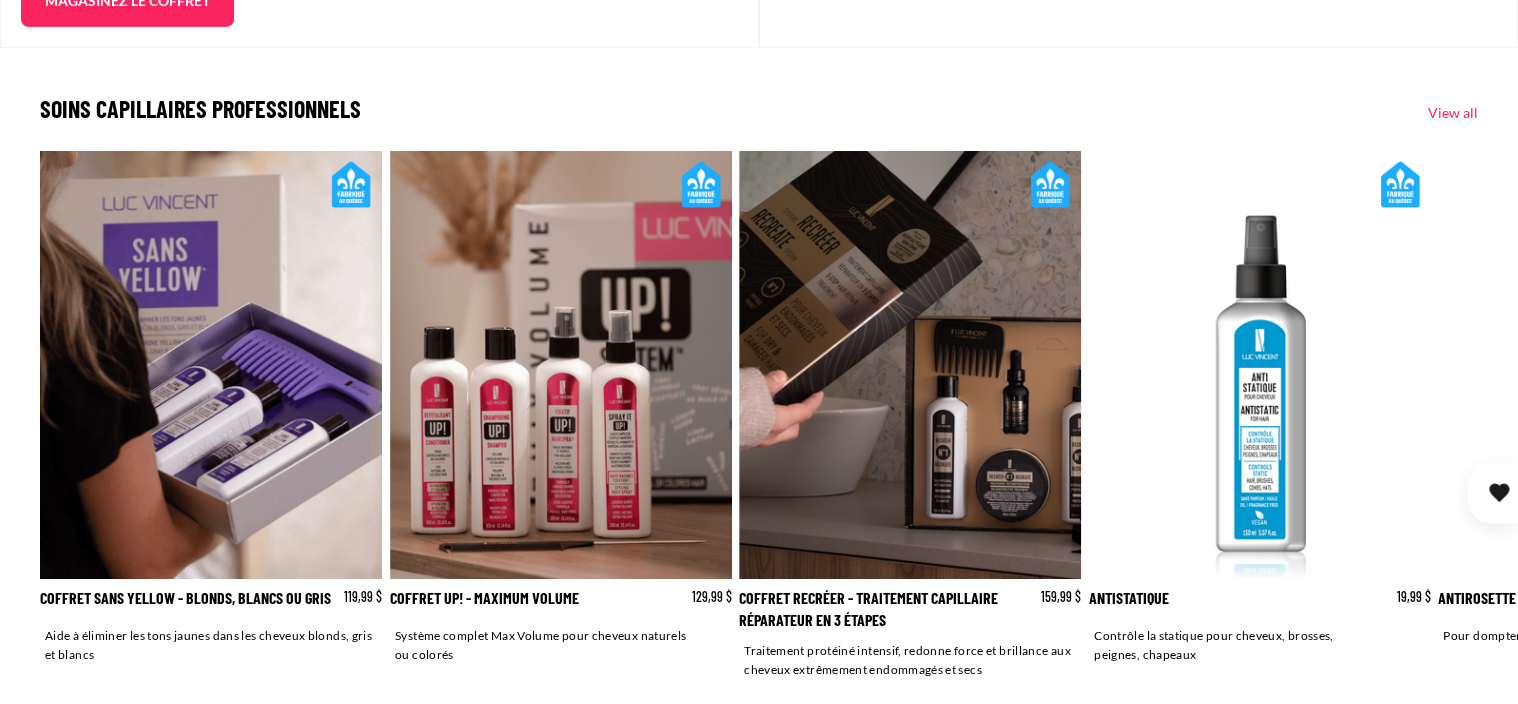 scroll, scrollTop: 3000, scrollLeft: 0, axis: vertical 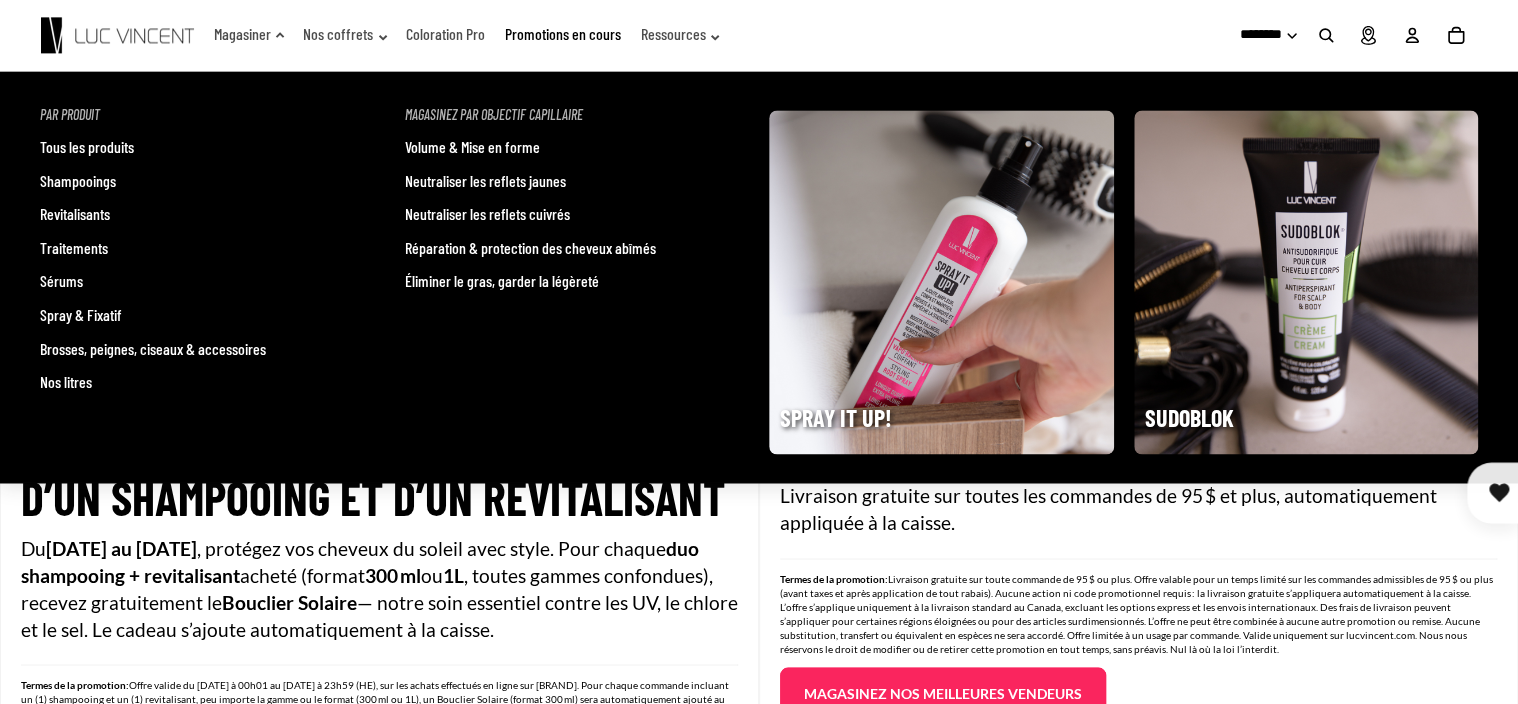 click on "Tous les produits" at bounding box center (87, 147) 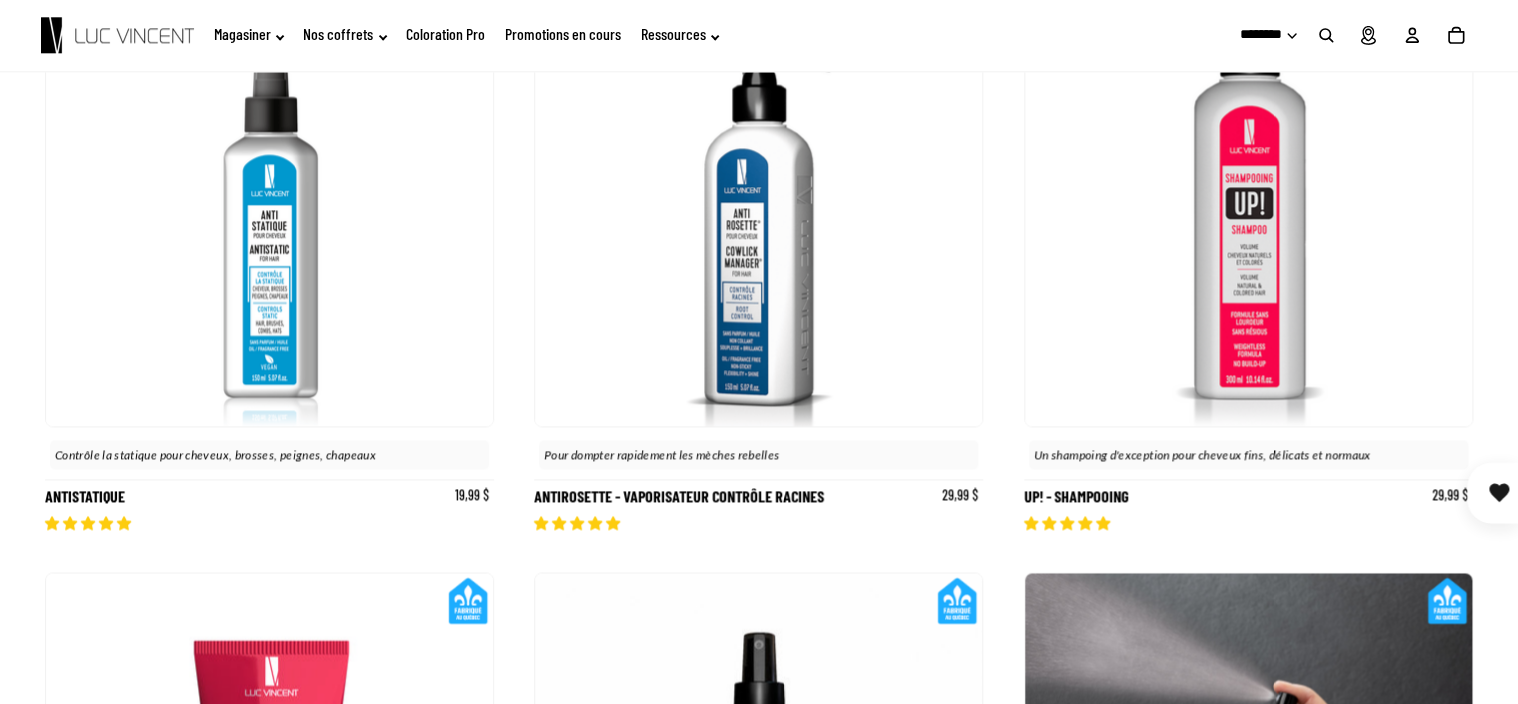 scroll, scrollTop: 1000, scrollLeft: 0, axis: vertical 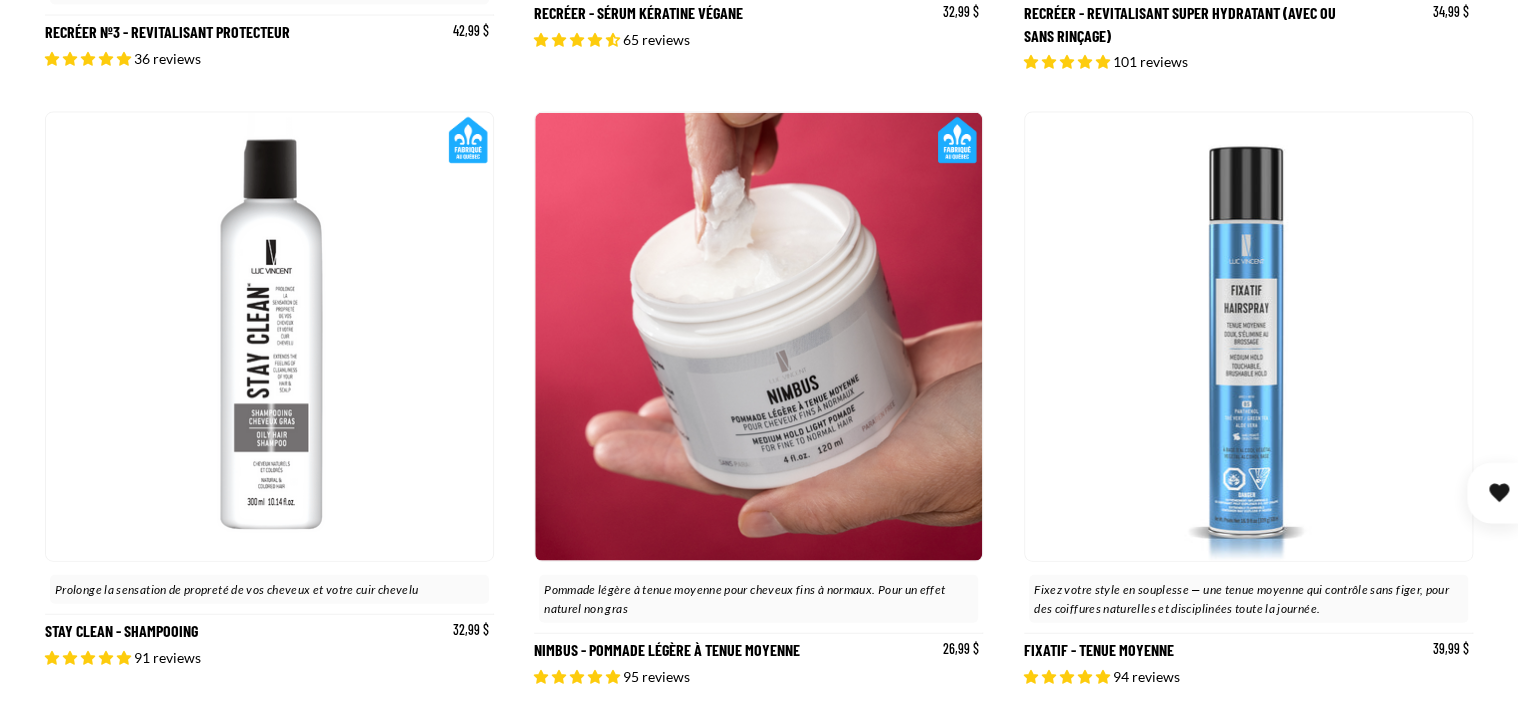 click 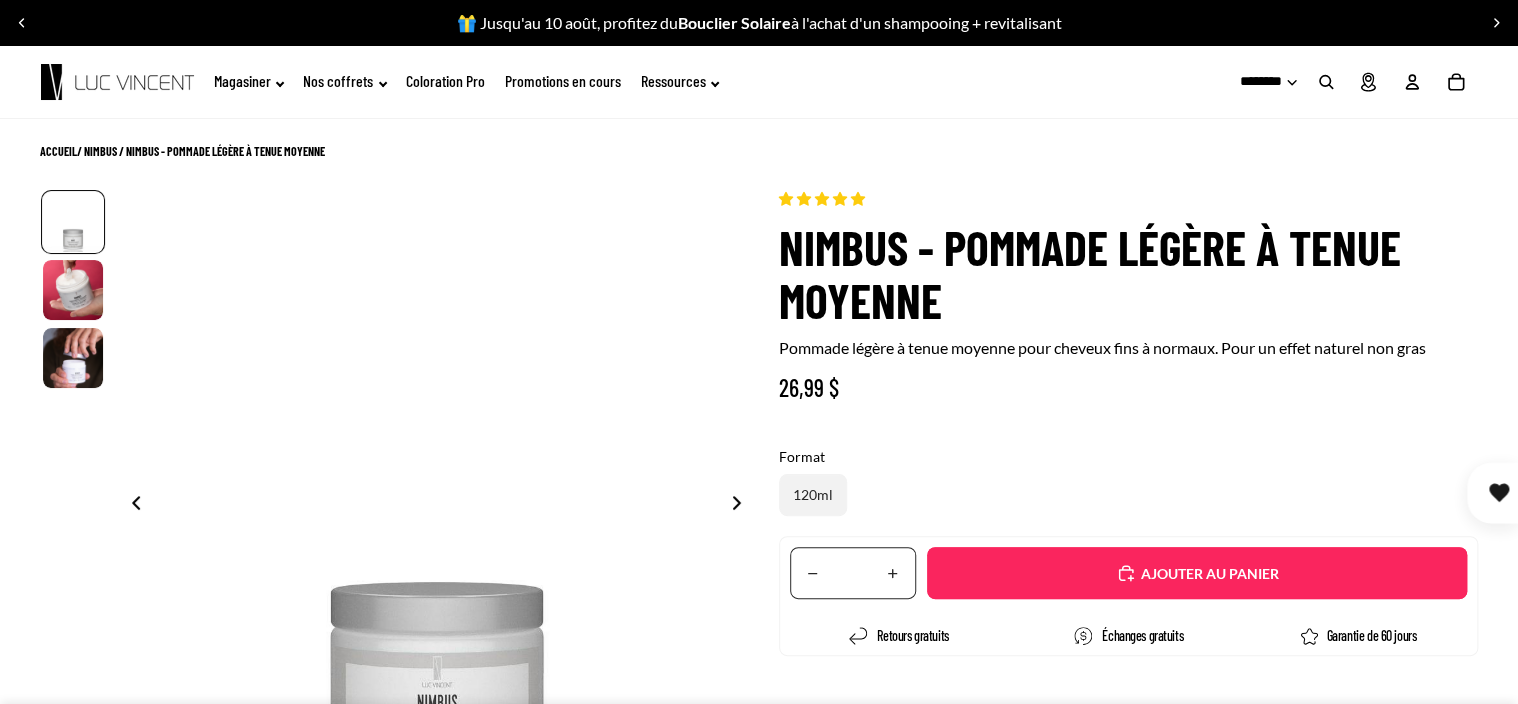 scroll, scrollTop: 300, scrollLeft: 0, axis: vertical 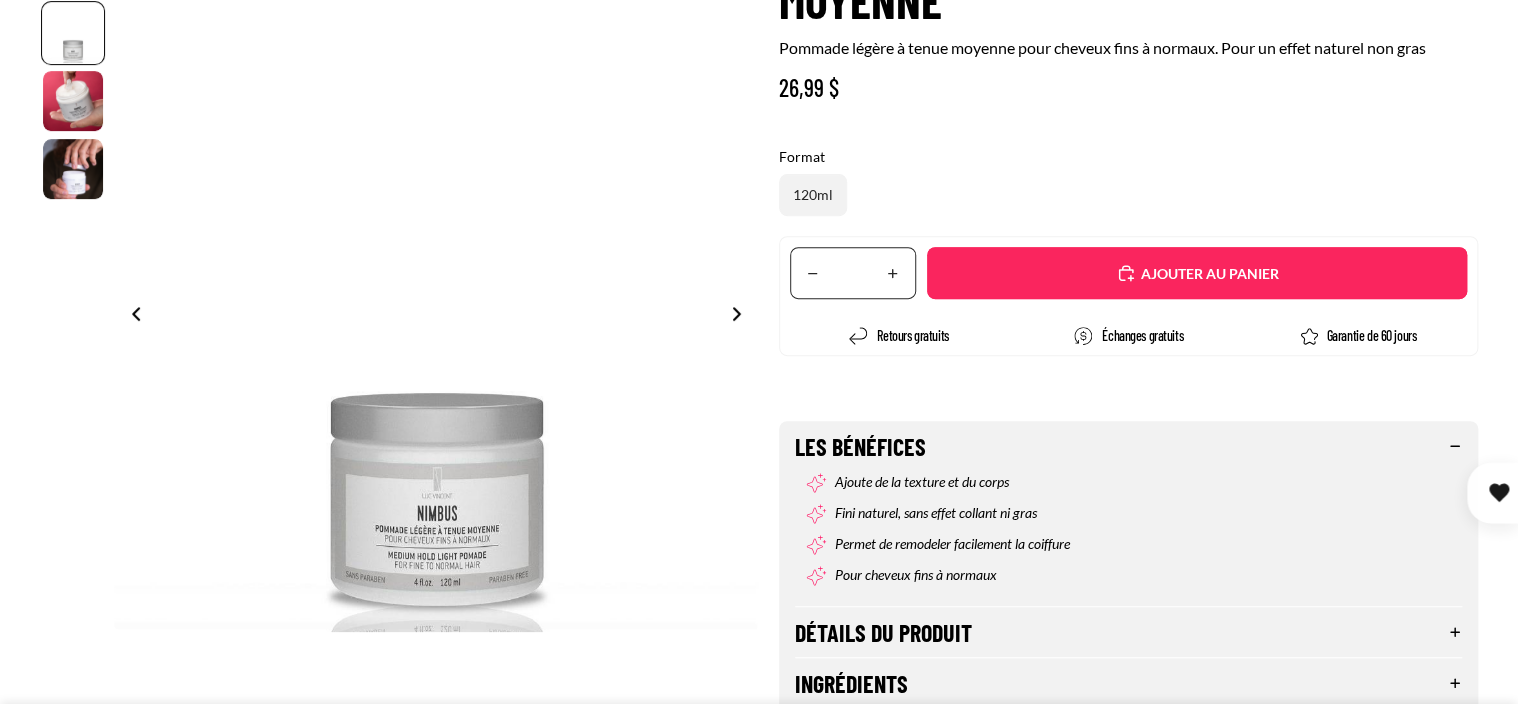 select on "**********" 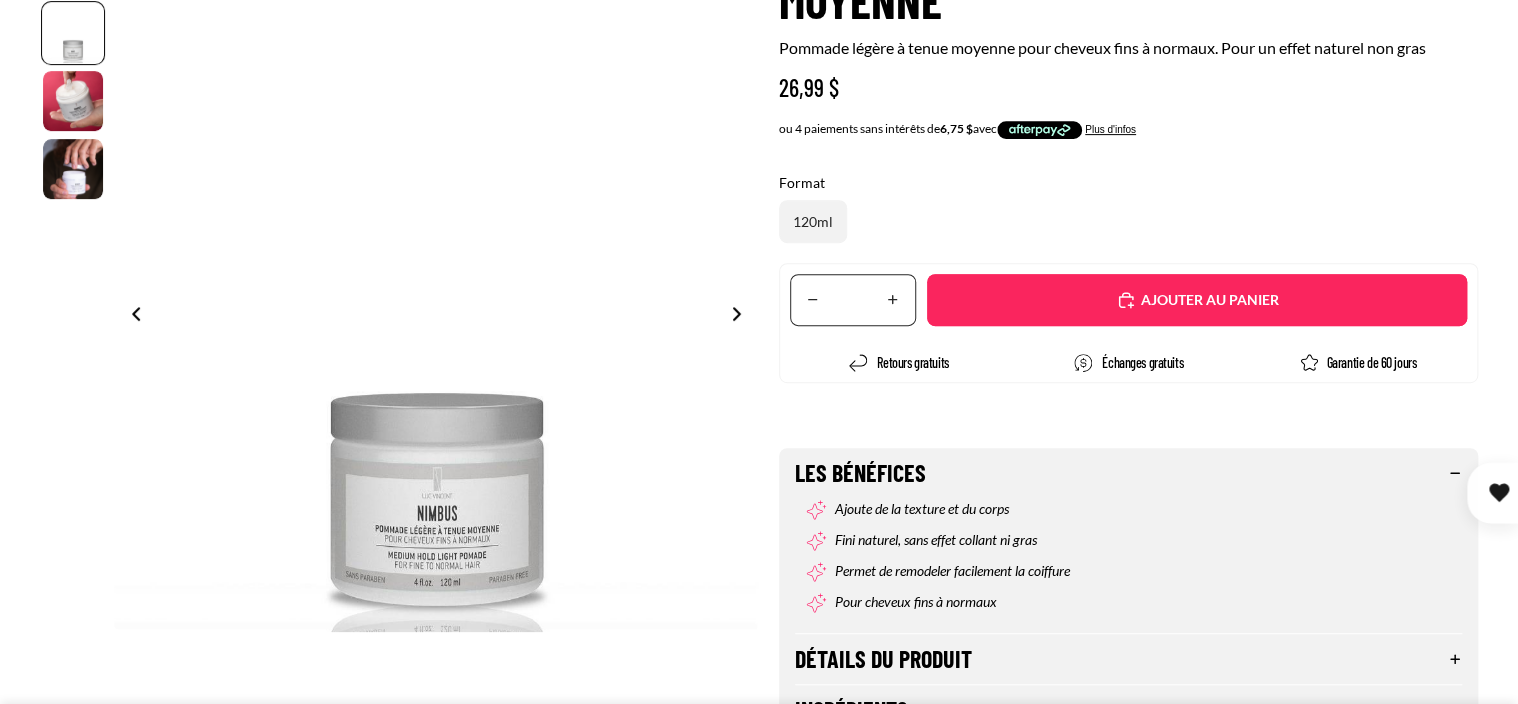 click 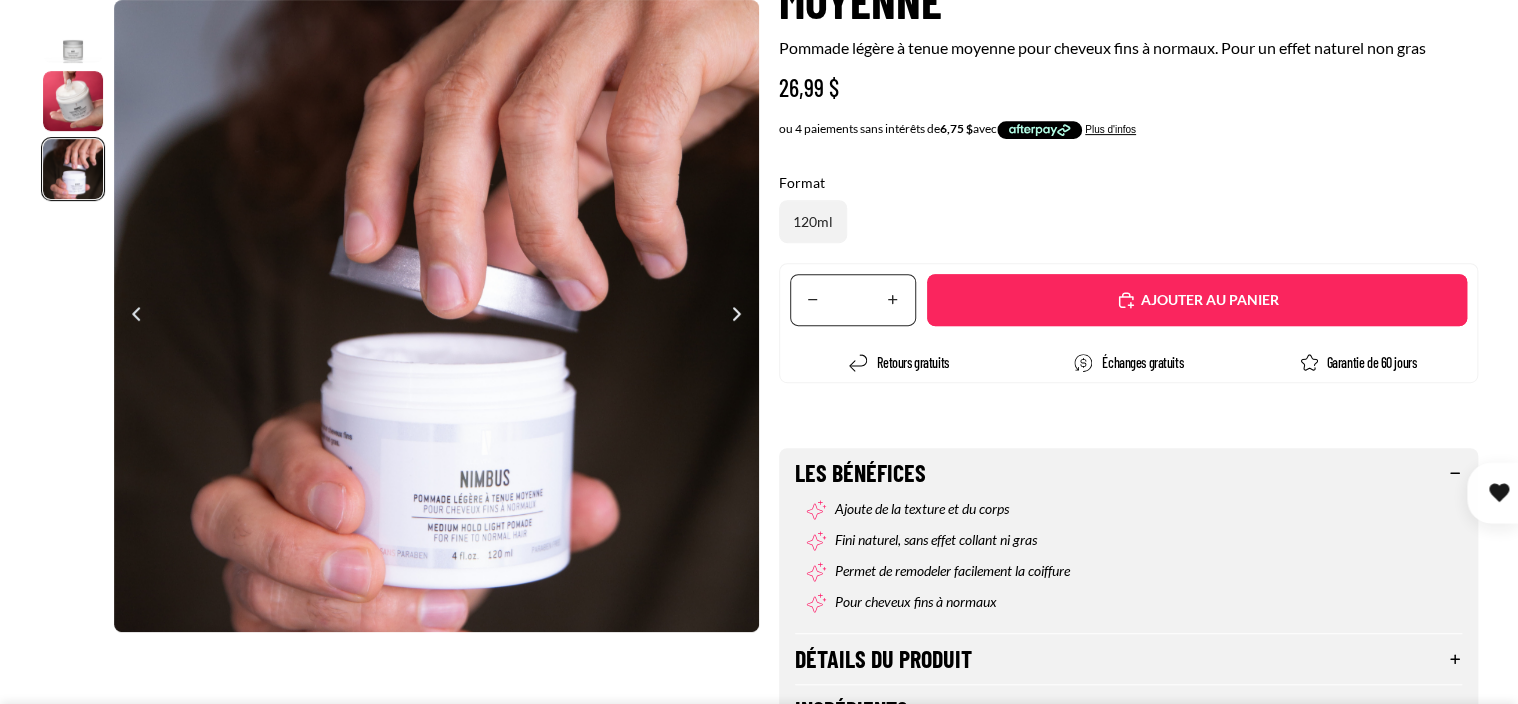 click 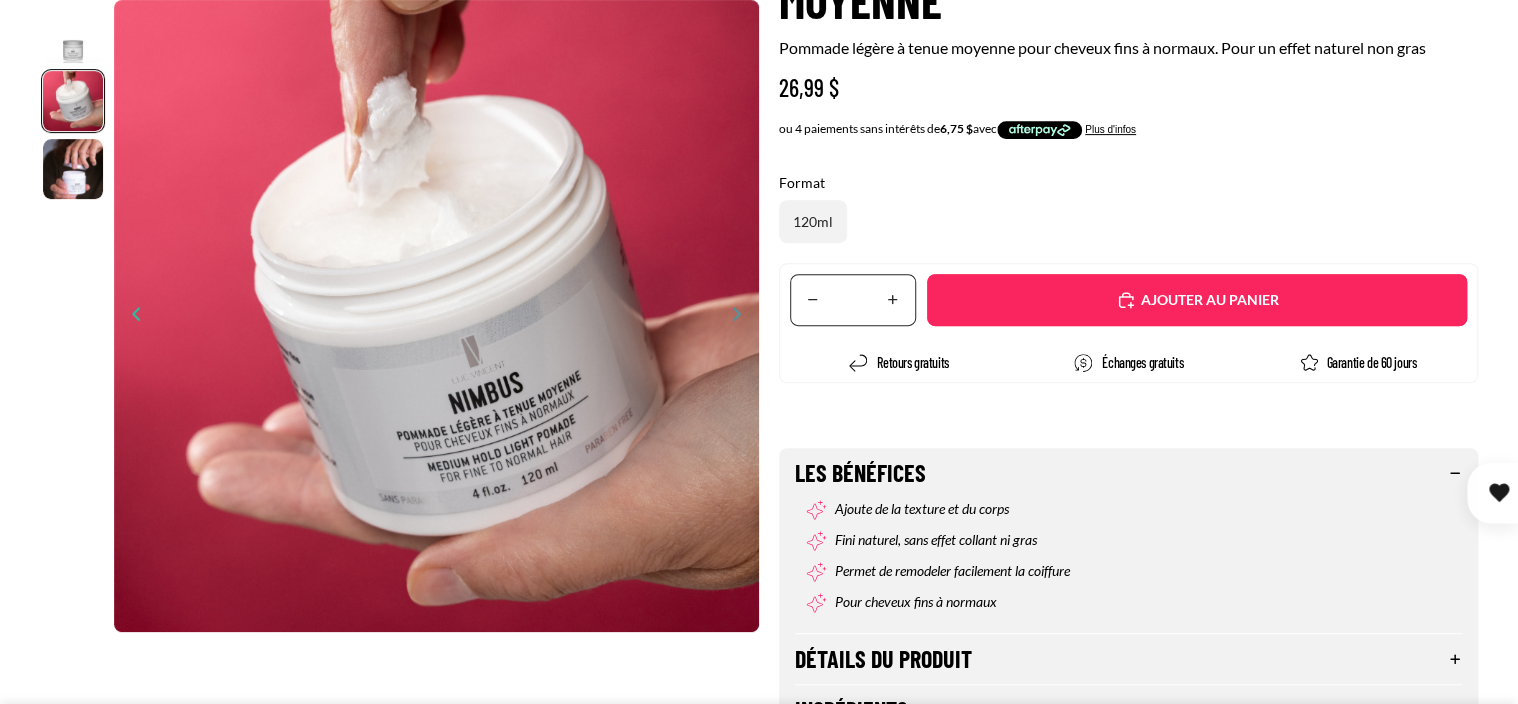 scroll, scrollTop: 0, scrollLeft: 644, axis: horizontal 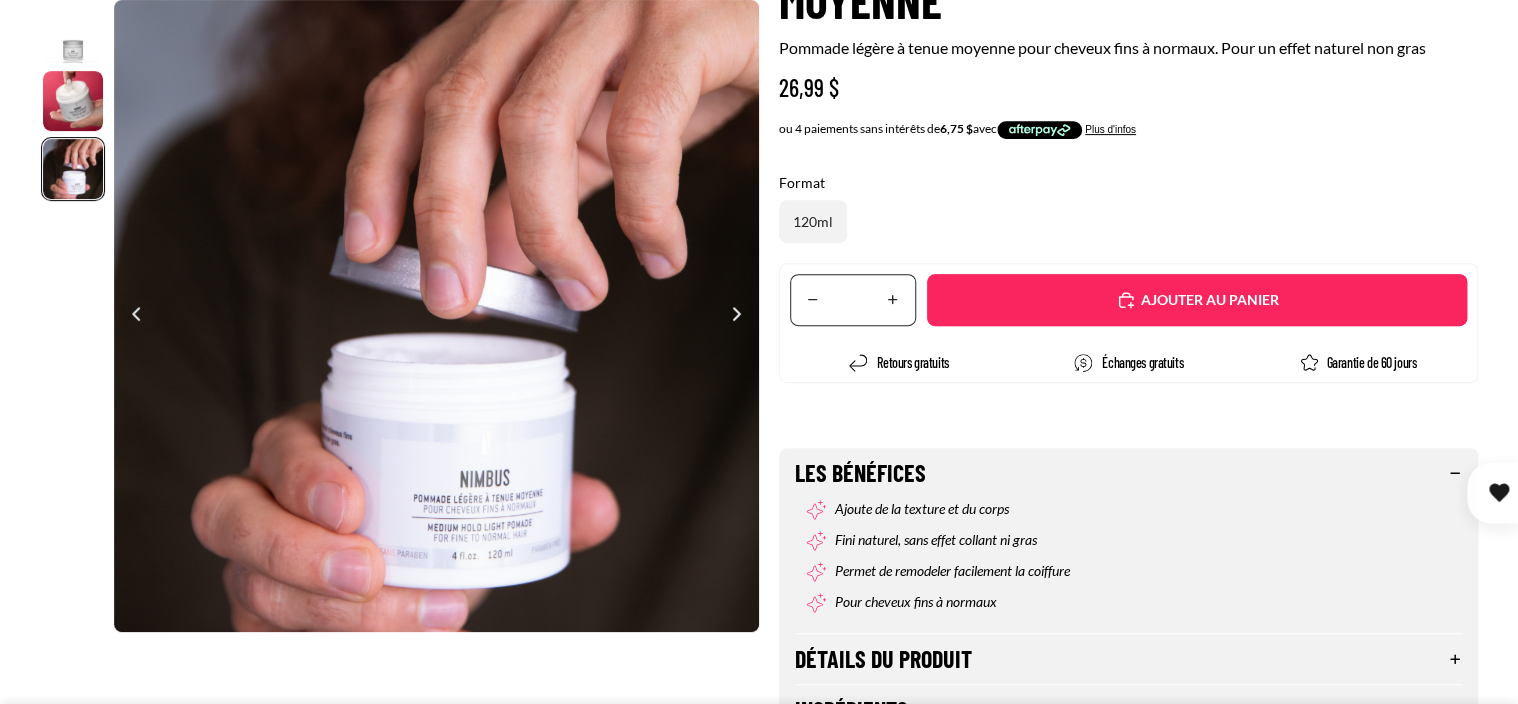 click 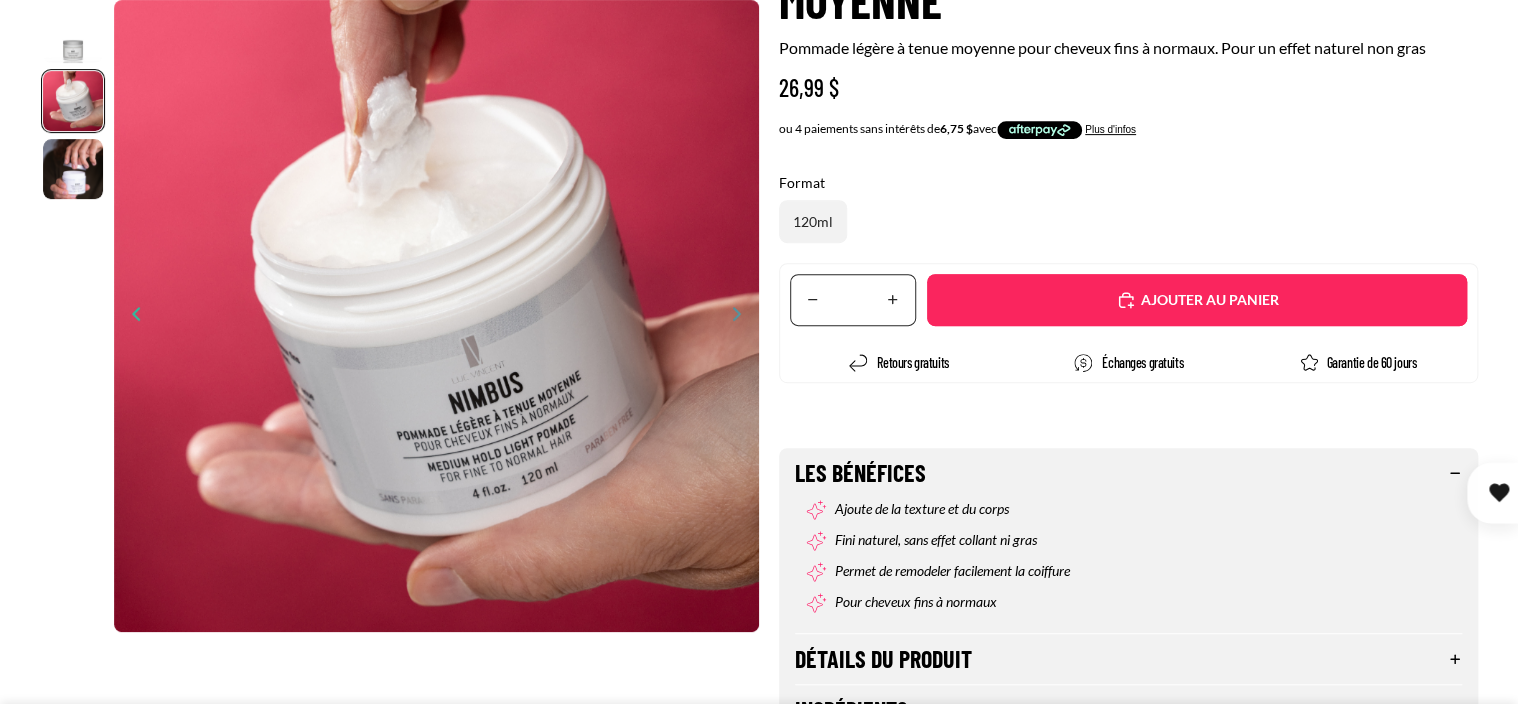 scroll, scrollTop: 0, scrollLeft: 644, axis: horizontal 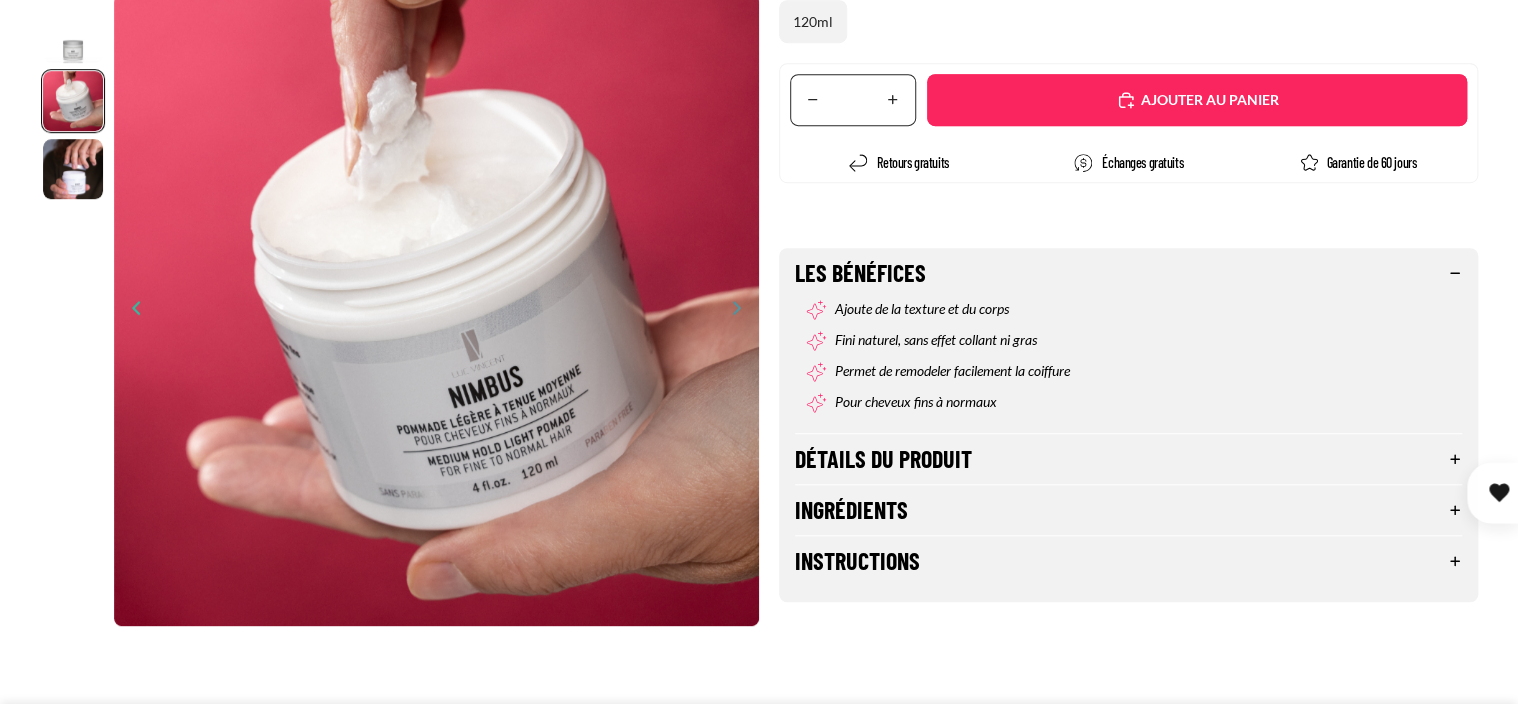 click on "Instructions" at bounding box center (1128, 561) 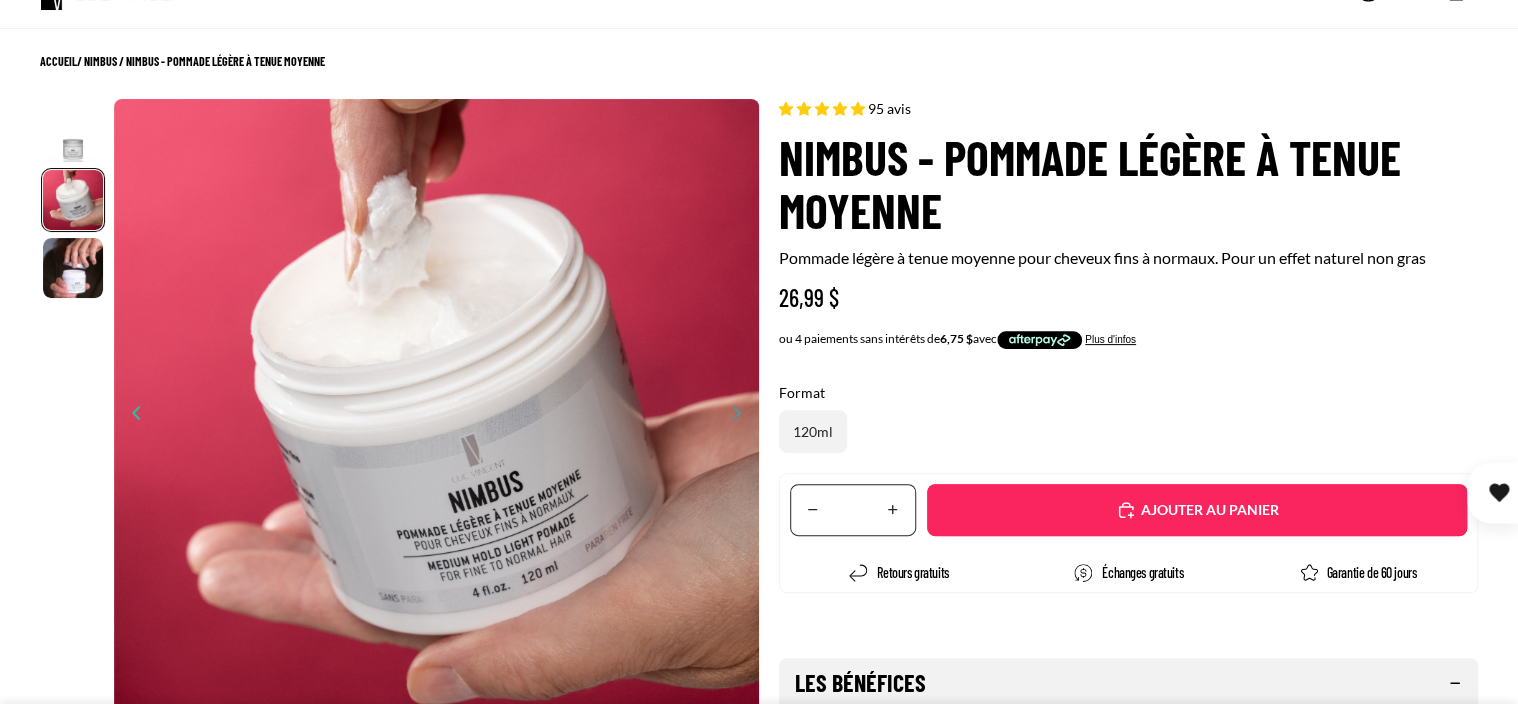 scroll, scrollTop: 0, scrollLeft: 0, axis: both 